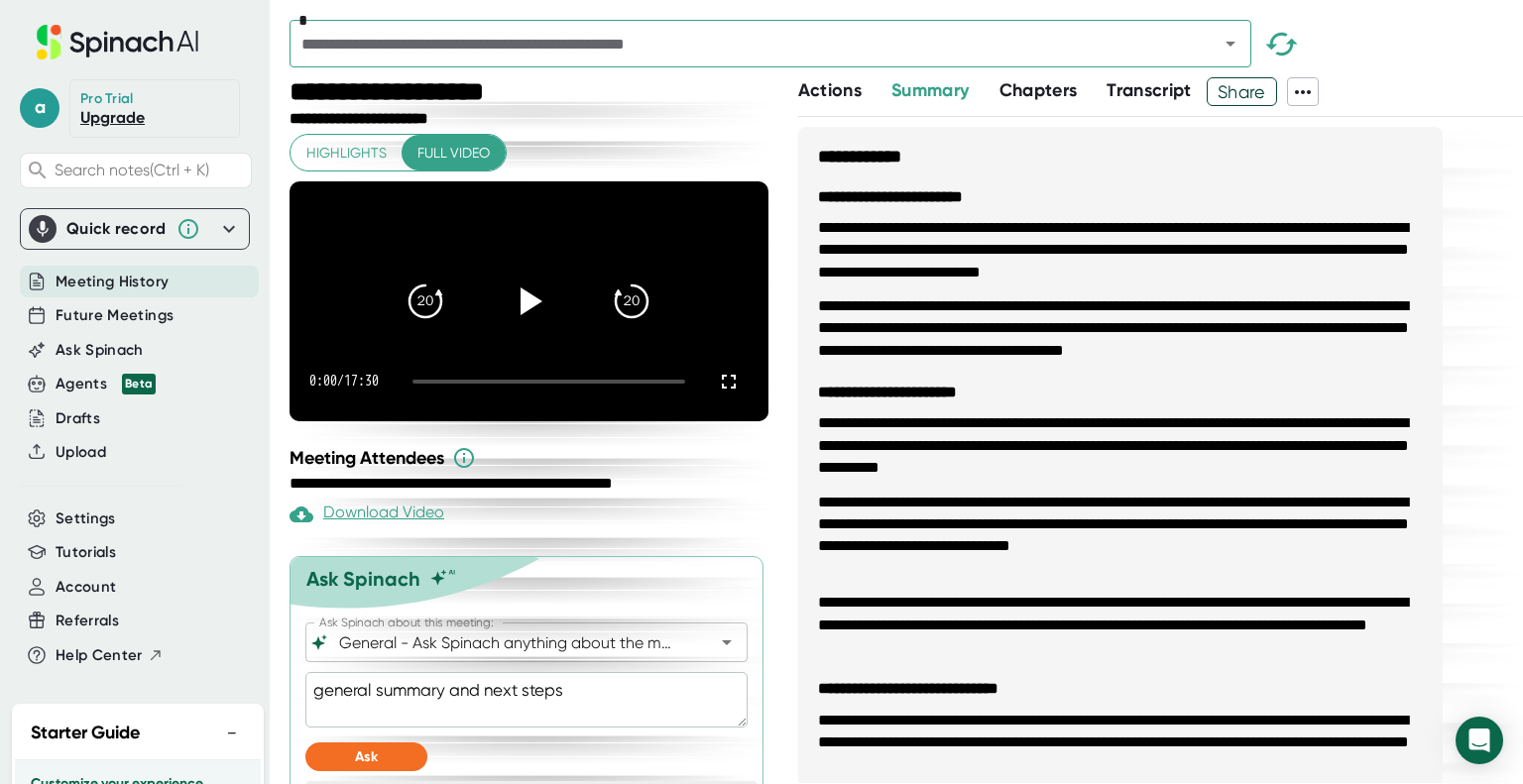 scroll, scrollTop: 0, scrollLeft: 0, axis: both 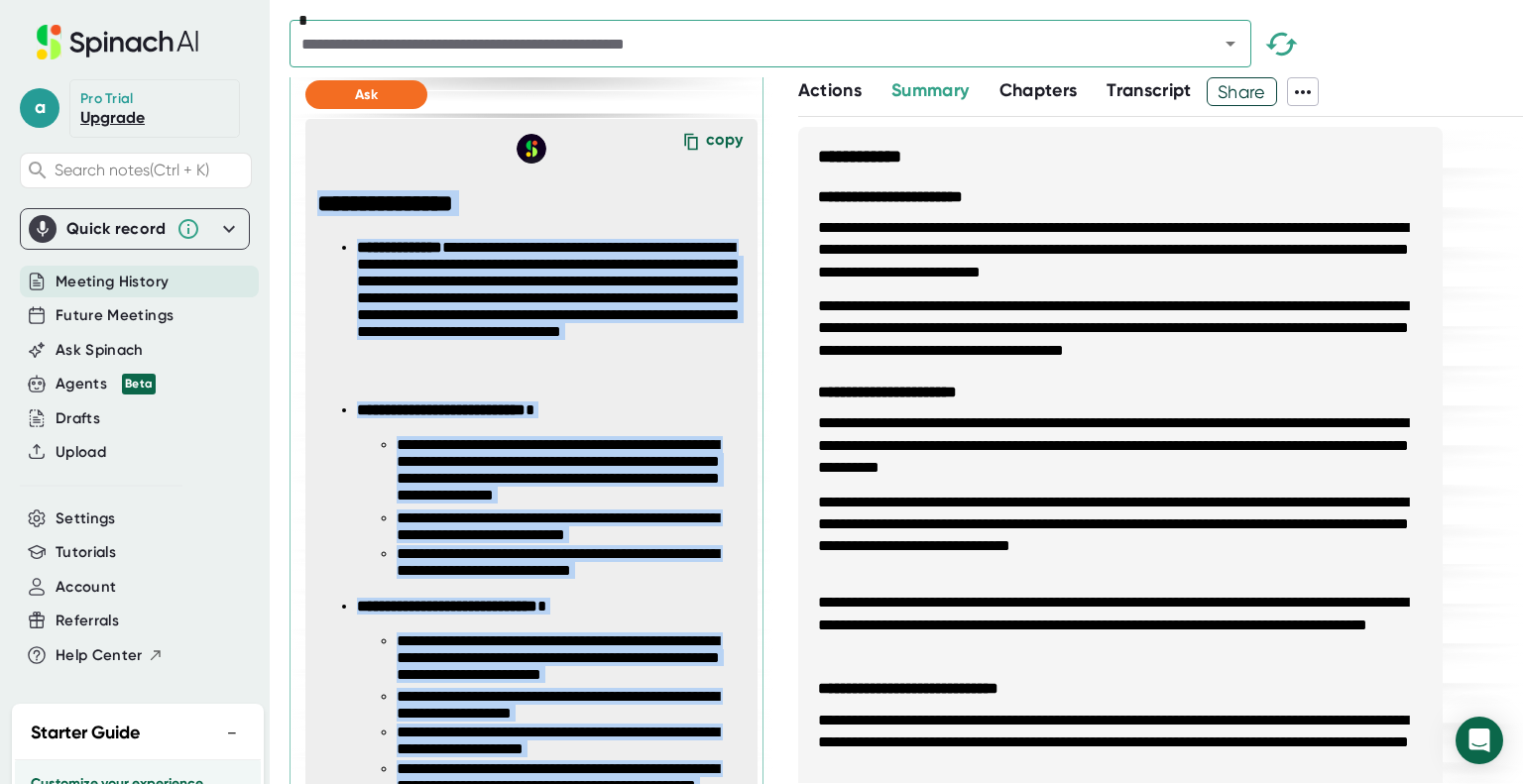 click on "Share" at bounding box center (1241, 91) 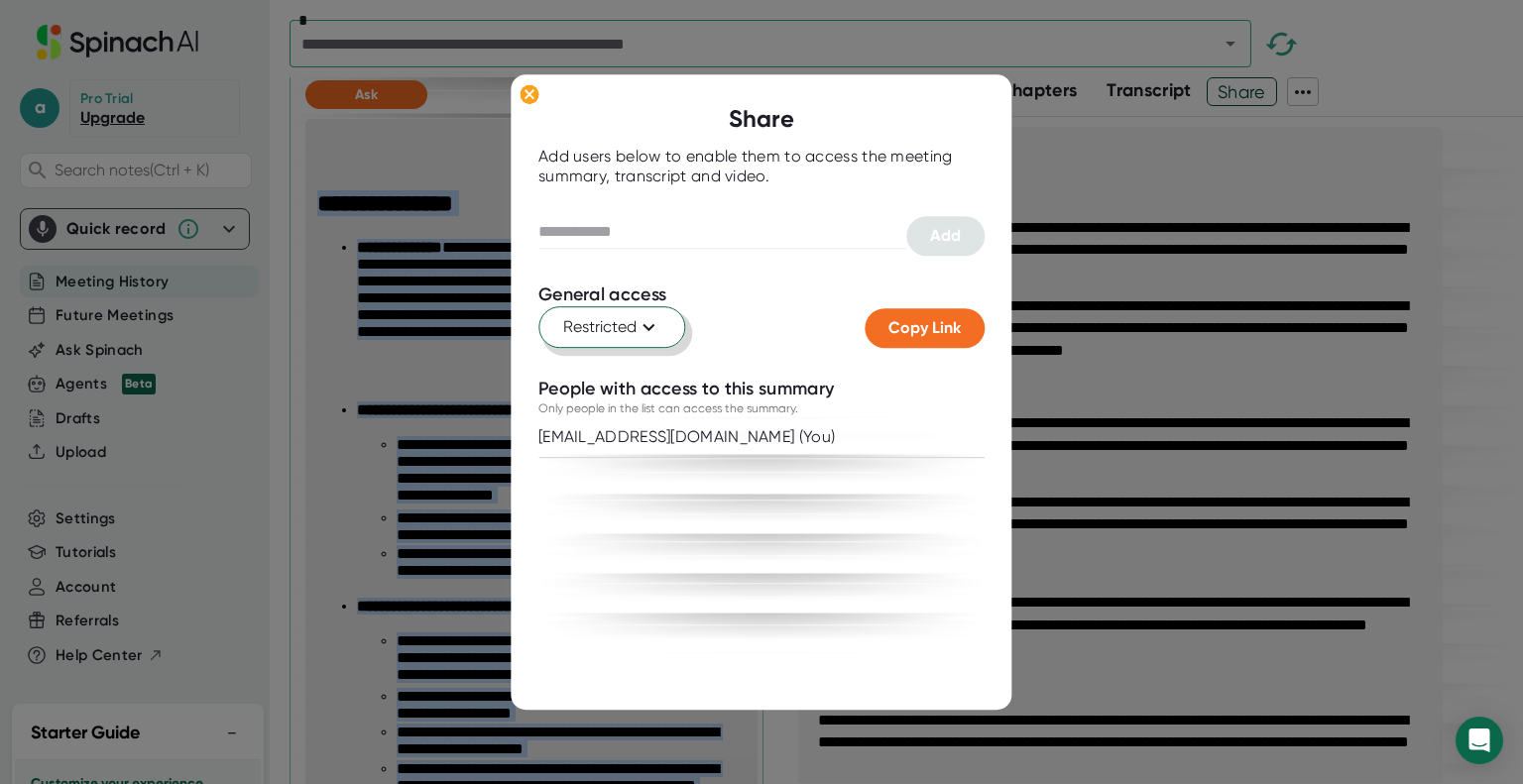 click 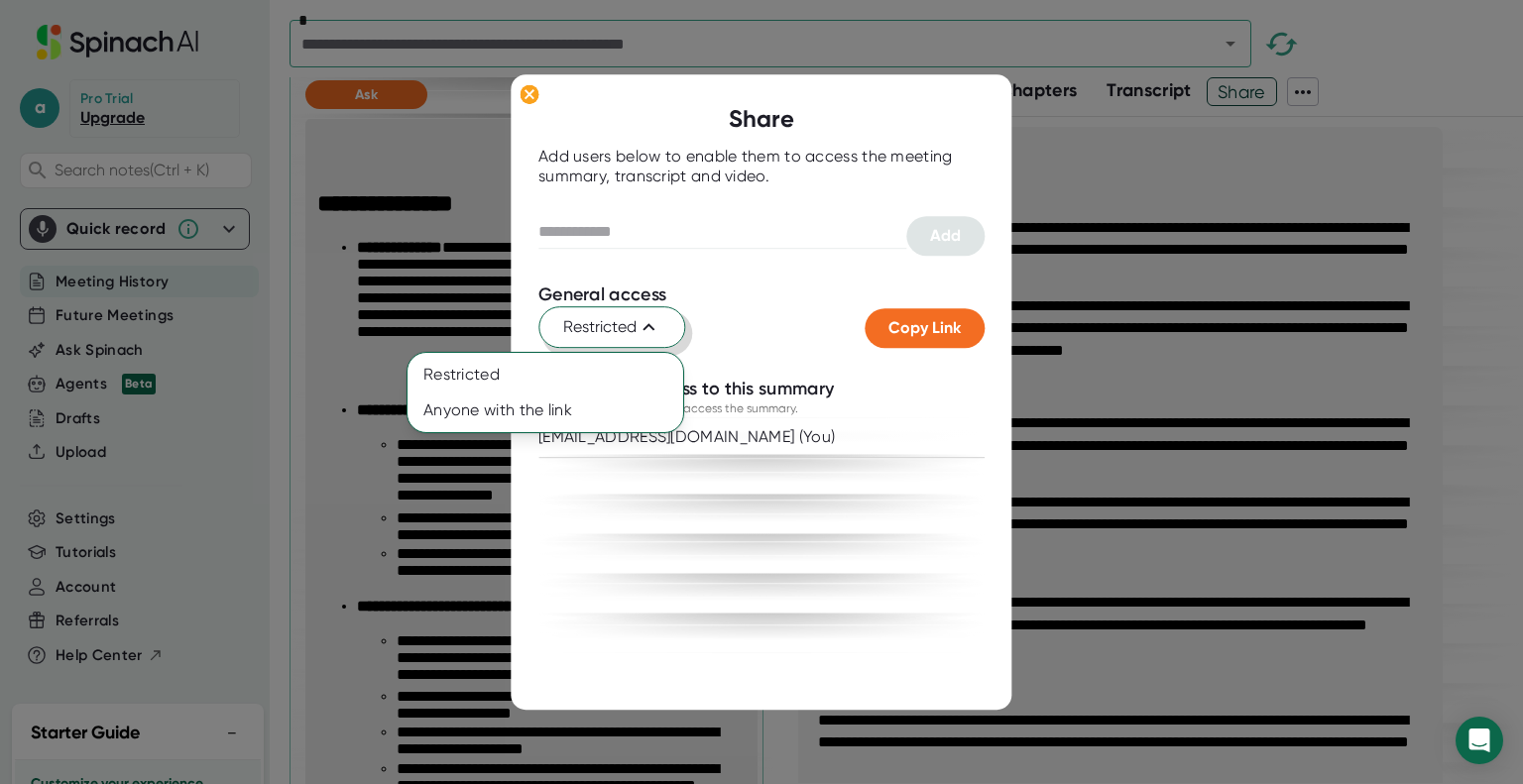 click at bounding box center [762, 392] 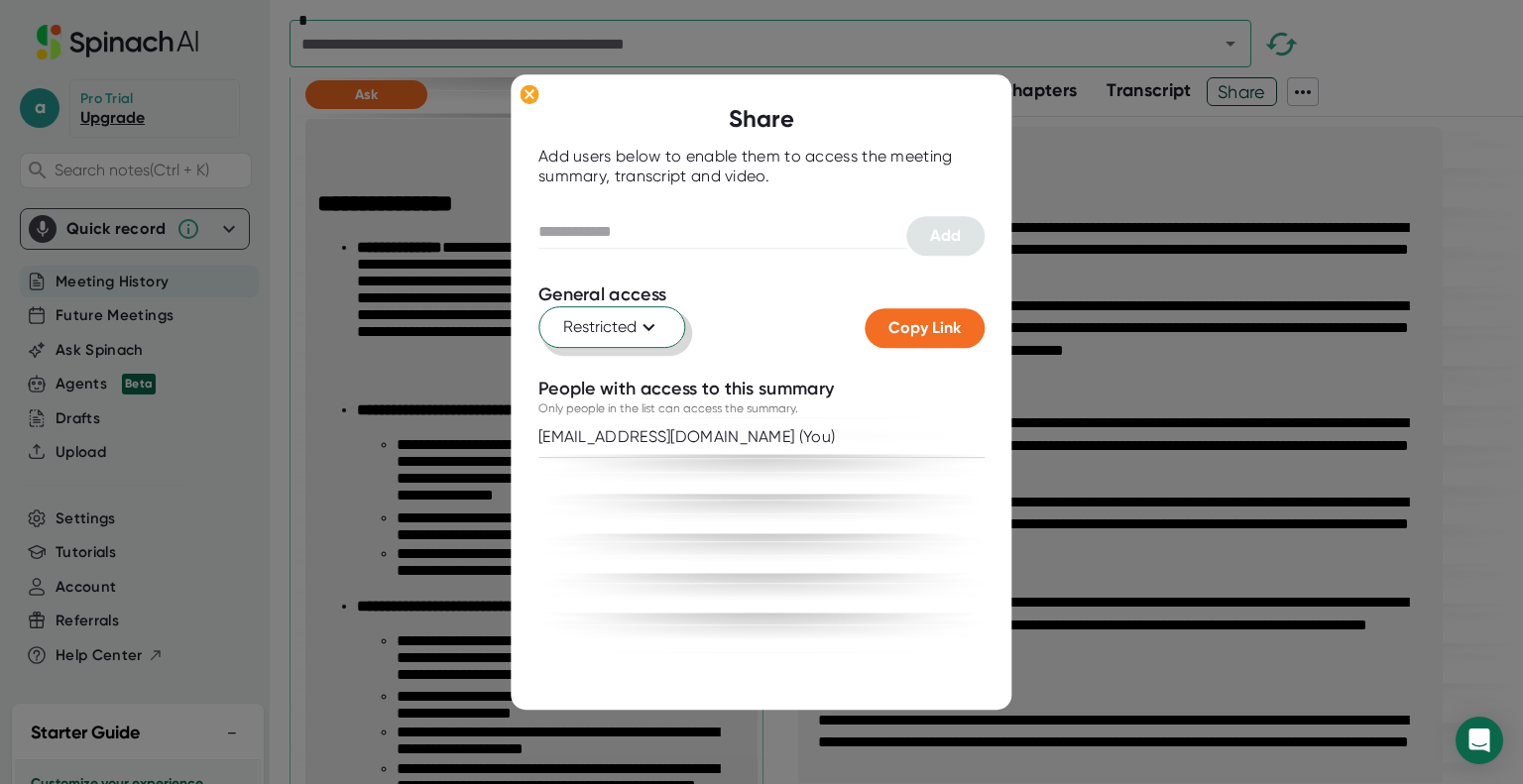 click 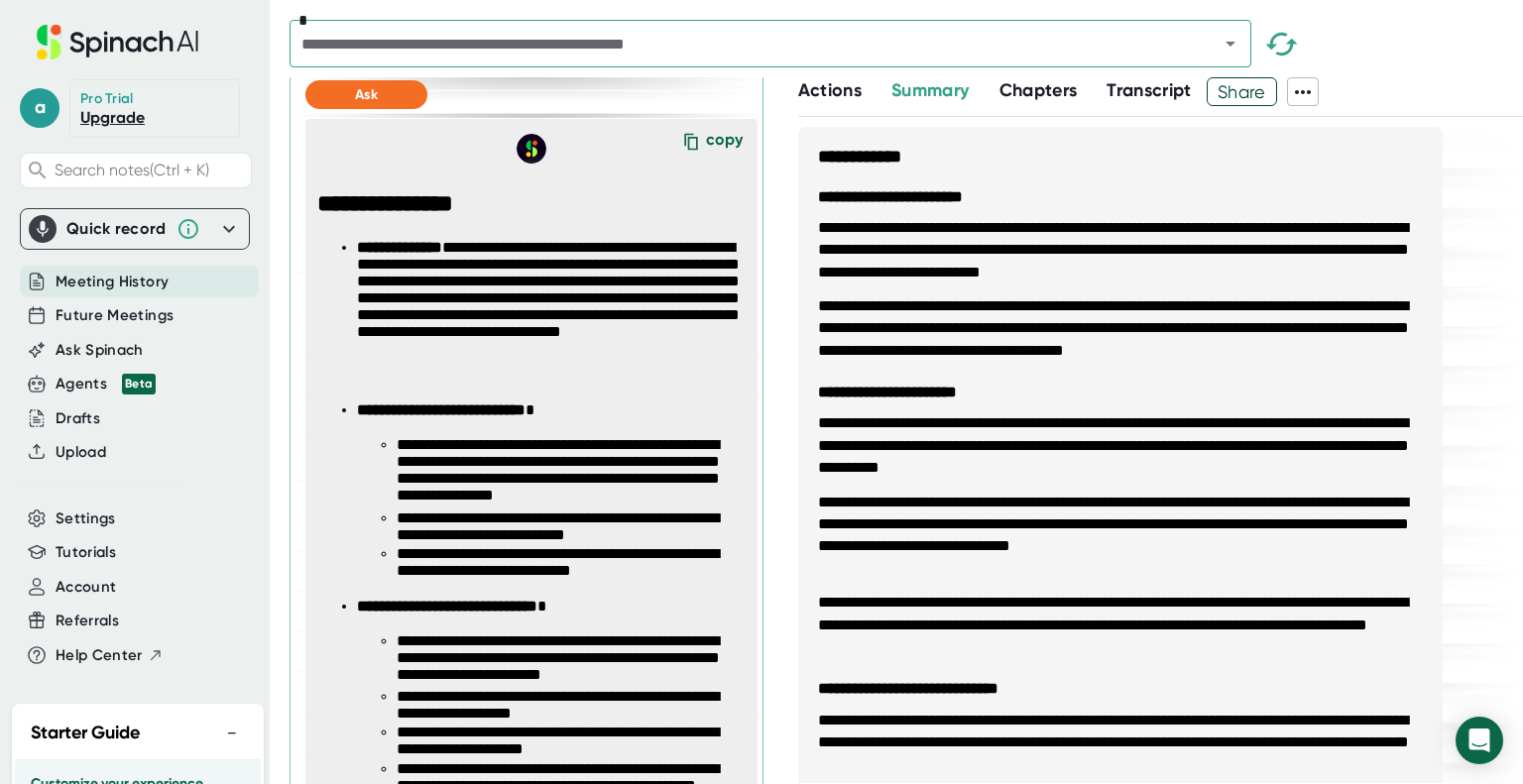 click 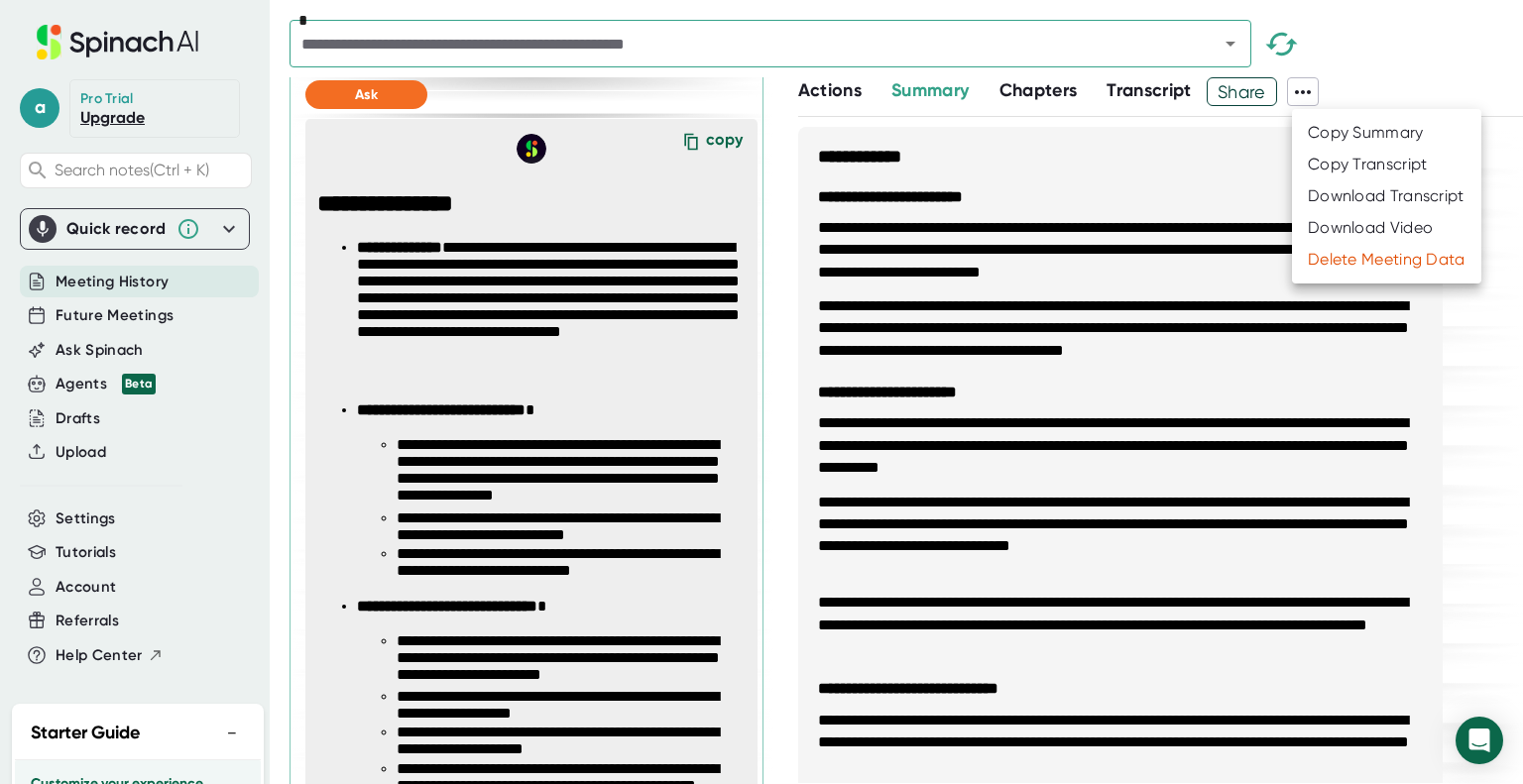 click at bounding box center (762, 392) 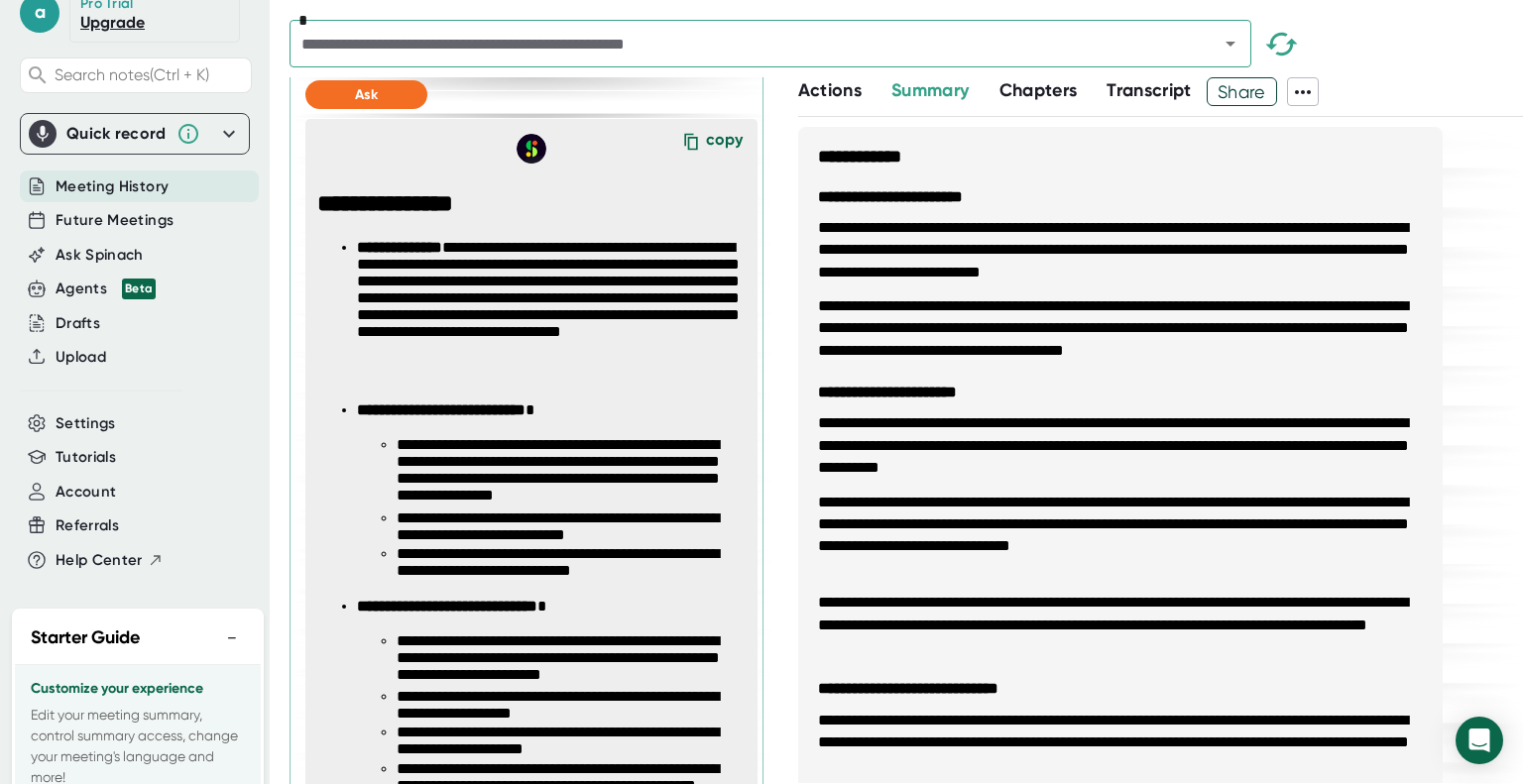 scroll, scrollTop: 218, scrollLeft: 0, axis: vertical 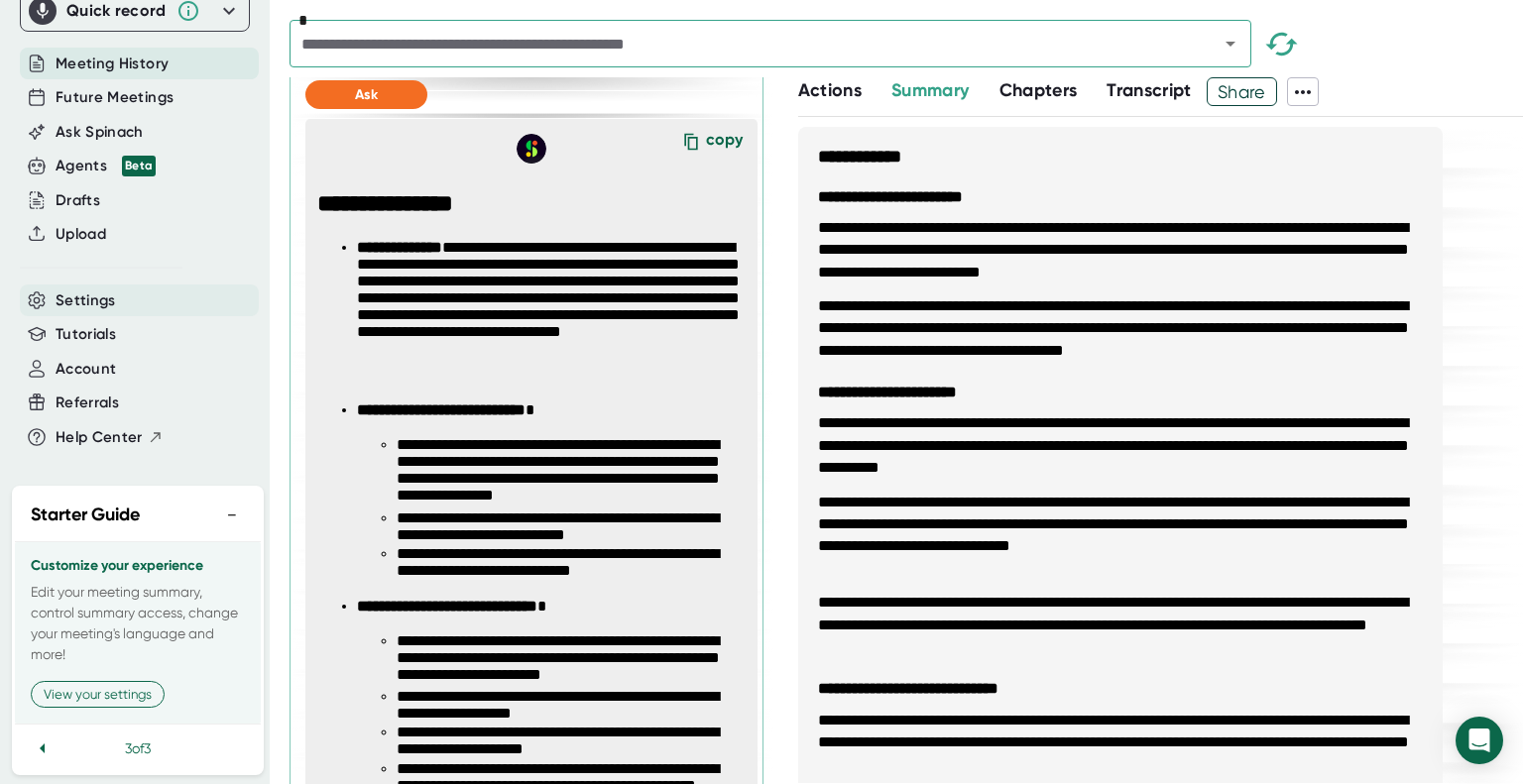 click on "Settings" at bounding box center (85, 300) 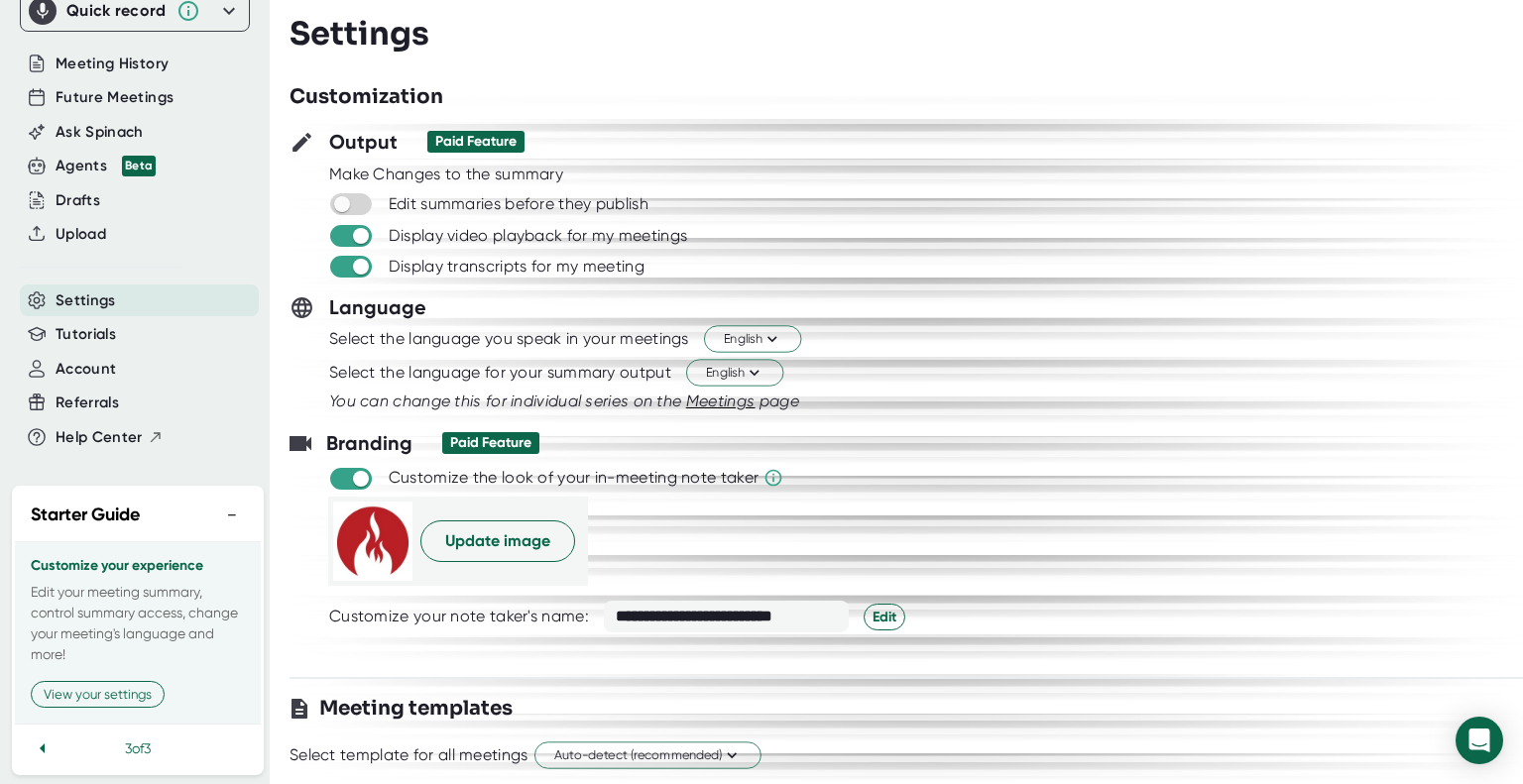 scroll, scrollTop: 0, scrollLeft: 0, axis: both 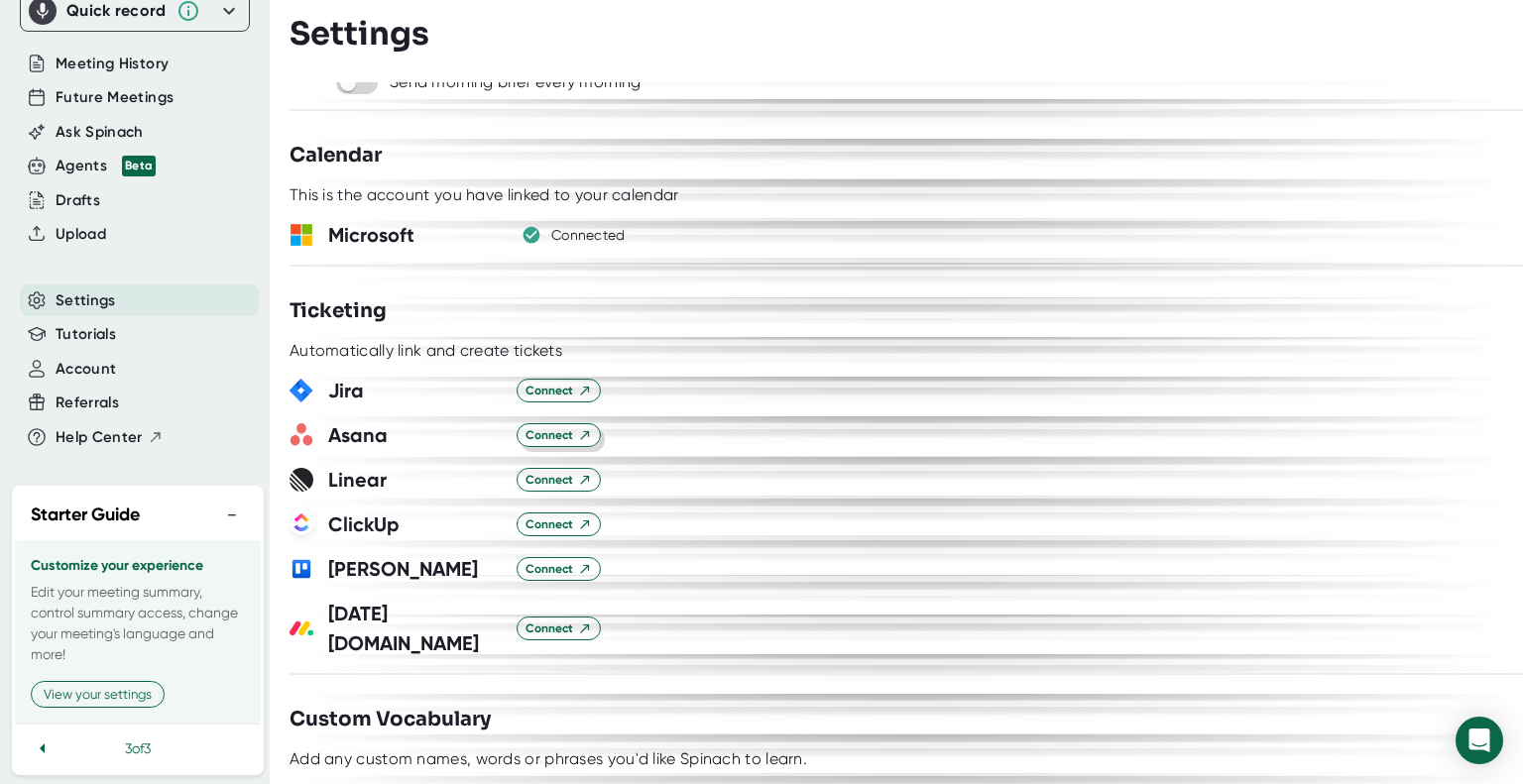 click 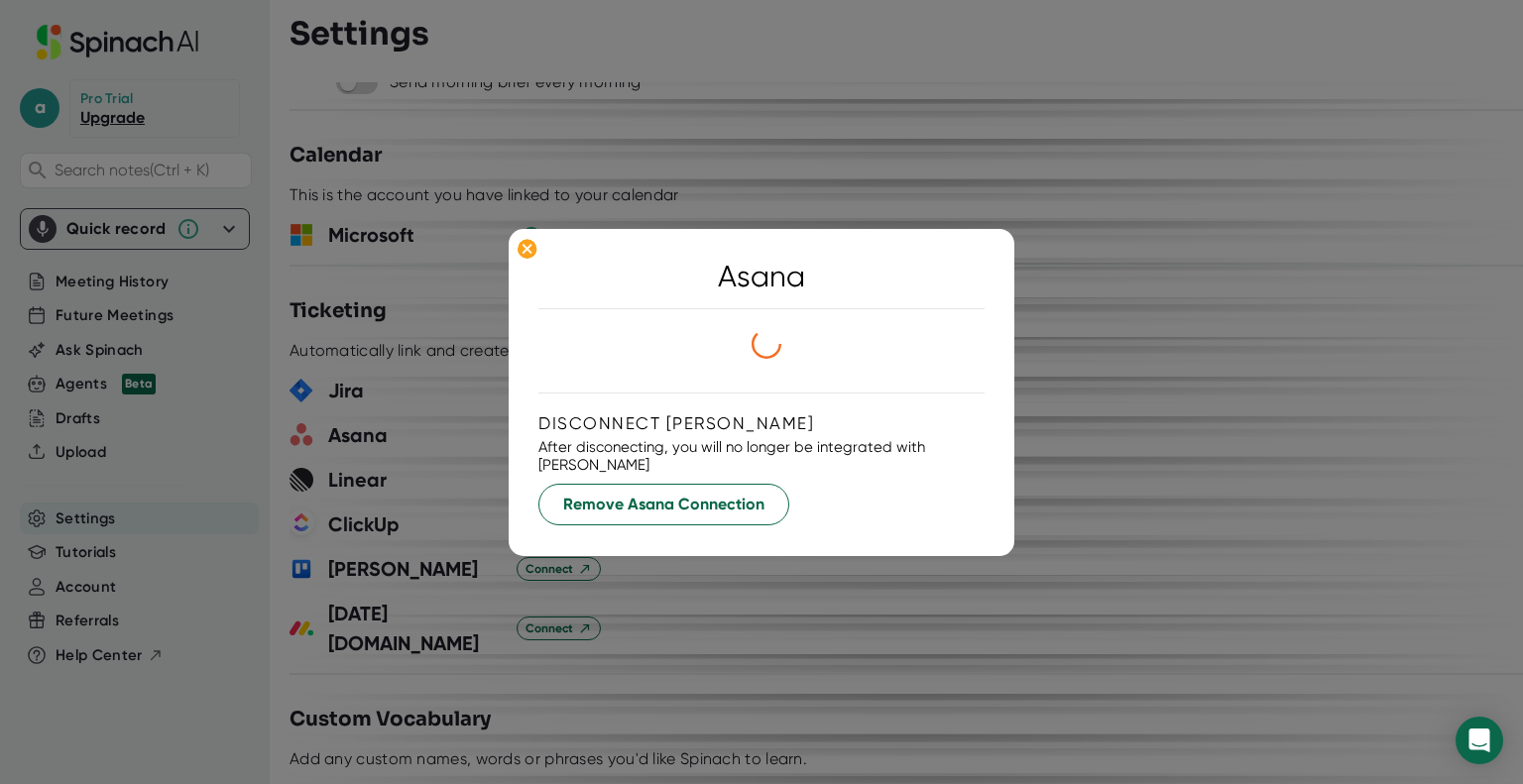 scroll, scrollTop: 0, scrollLeft: 0, axis: both 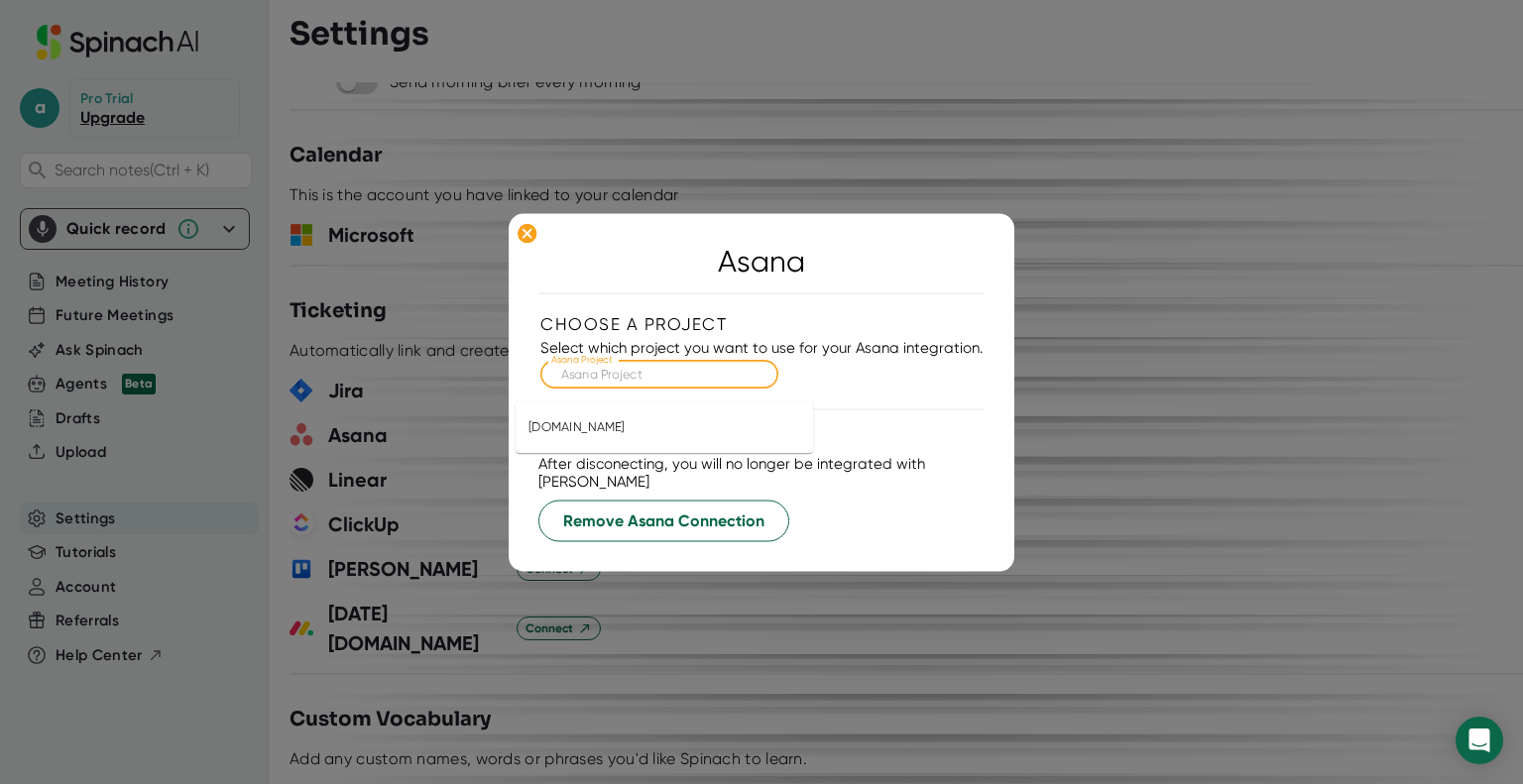 click on "Asana Project" at bounding box center [659, 374] 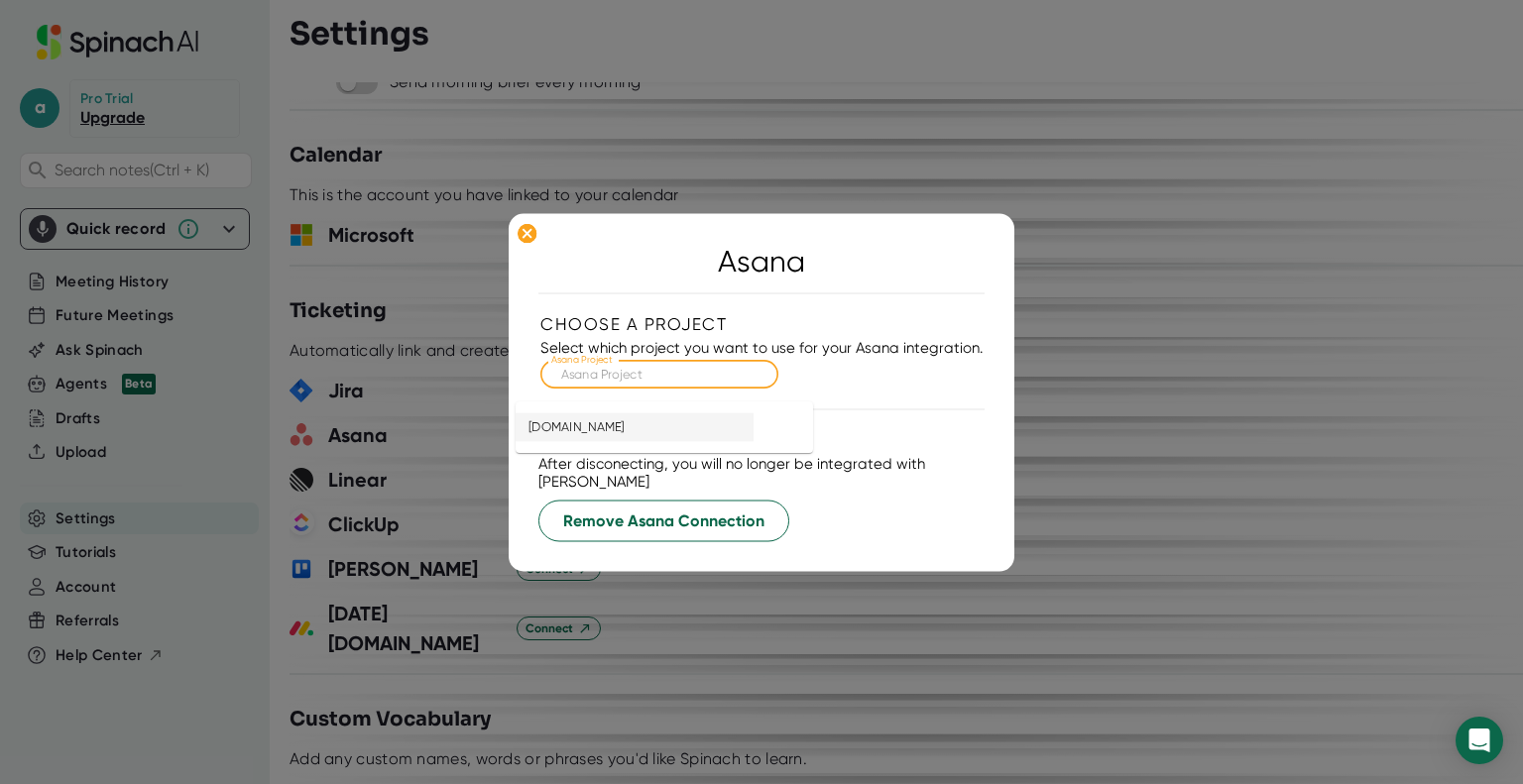 click on "[DOMAIN_NAME]" at bounding box center (635, 427) 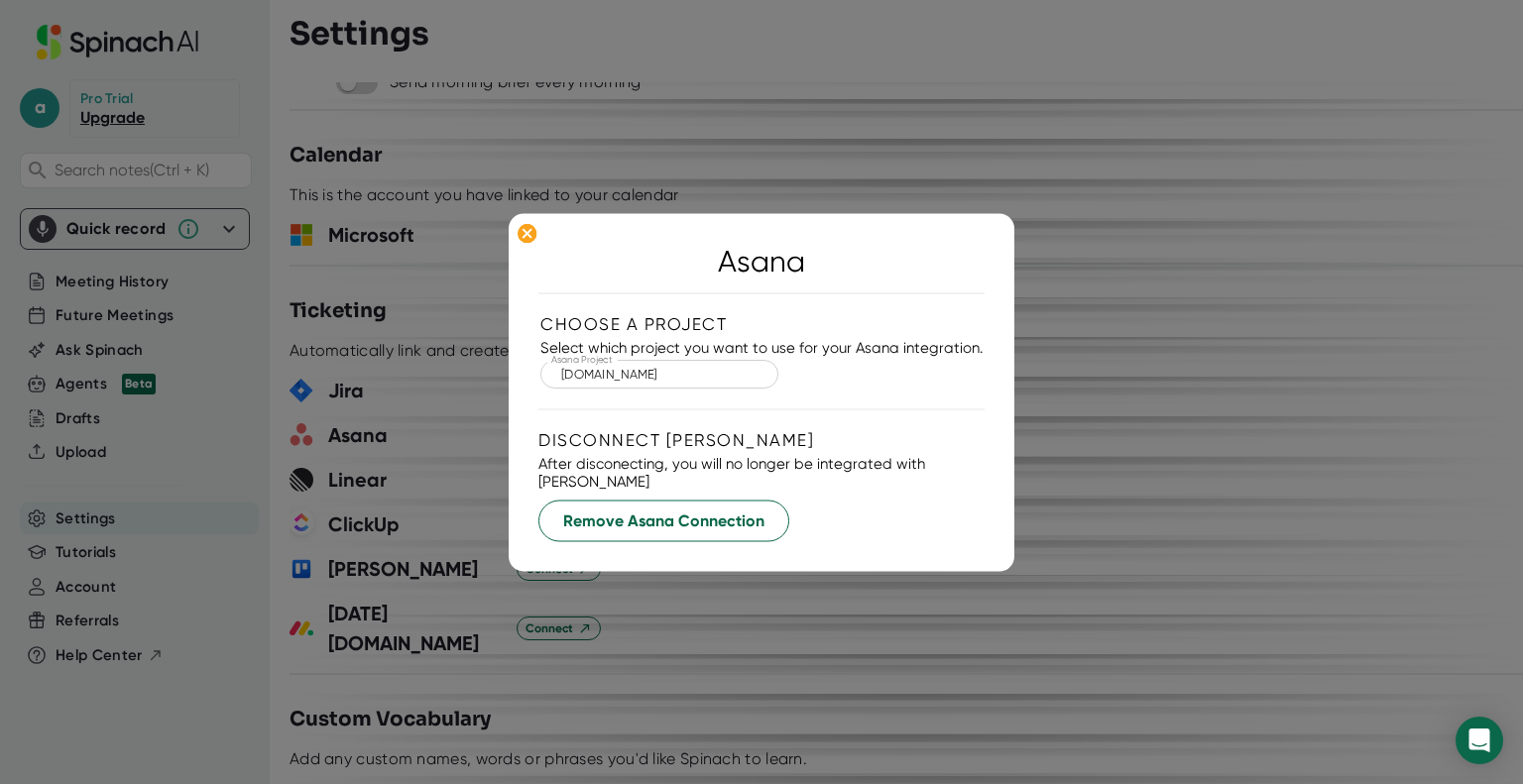click on "Asana Choose a project Select which project you want to use for your Asana integration. Asana Project [DOMAIN_NAME] Asana Project Disconnect [PERSON_NAME] After disconecting, you will no longer be integrated with Asana Remove Asana Connection" at bounding box center (762, 392) 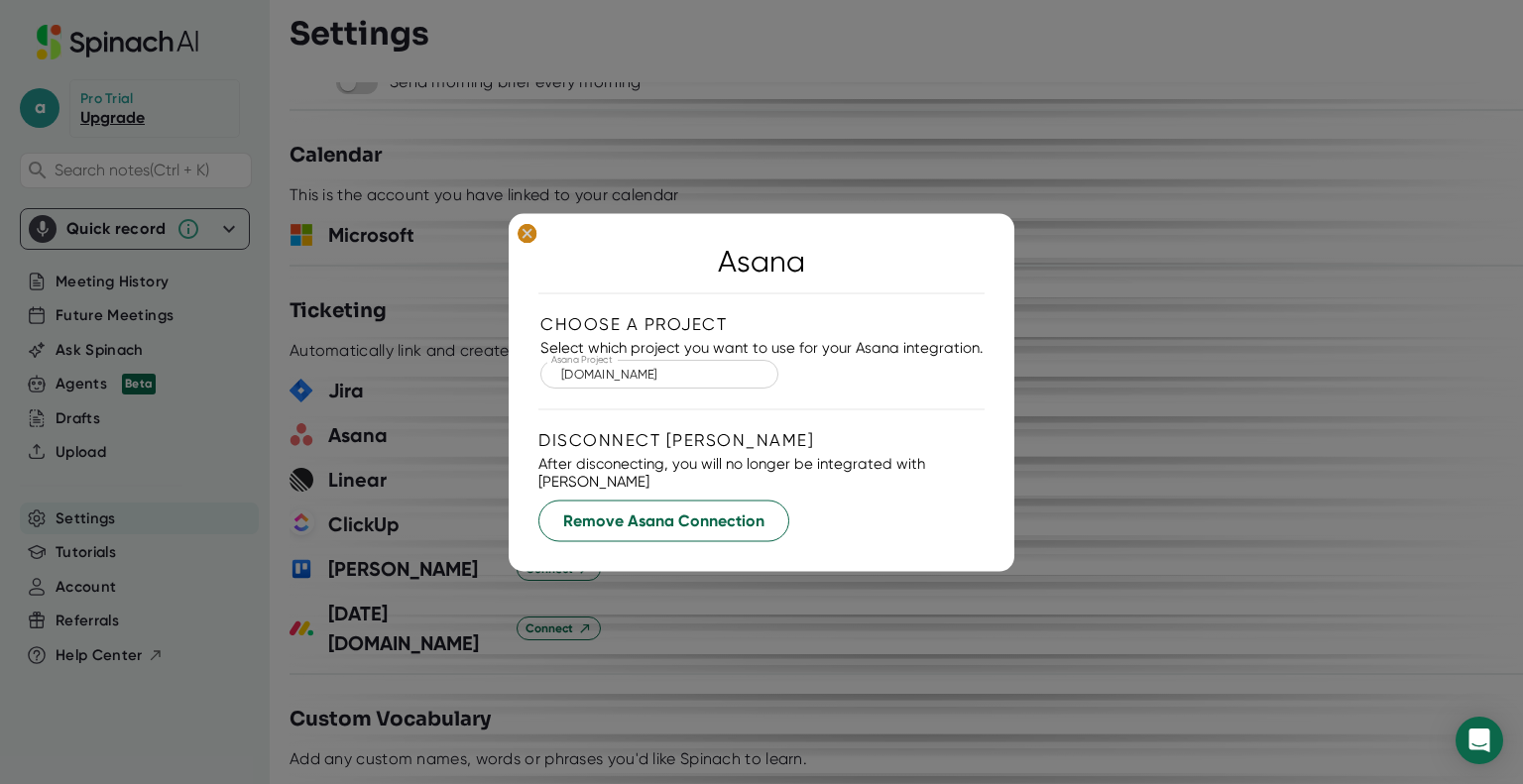 click 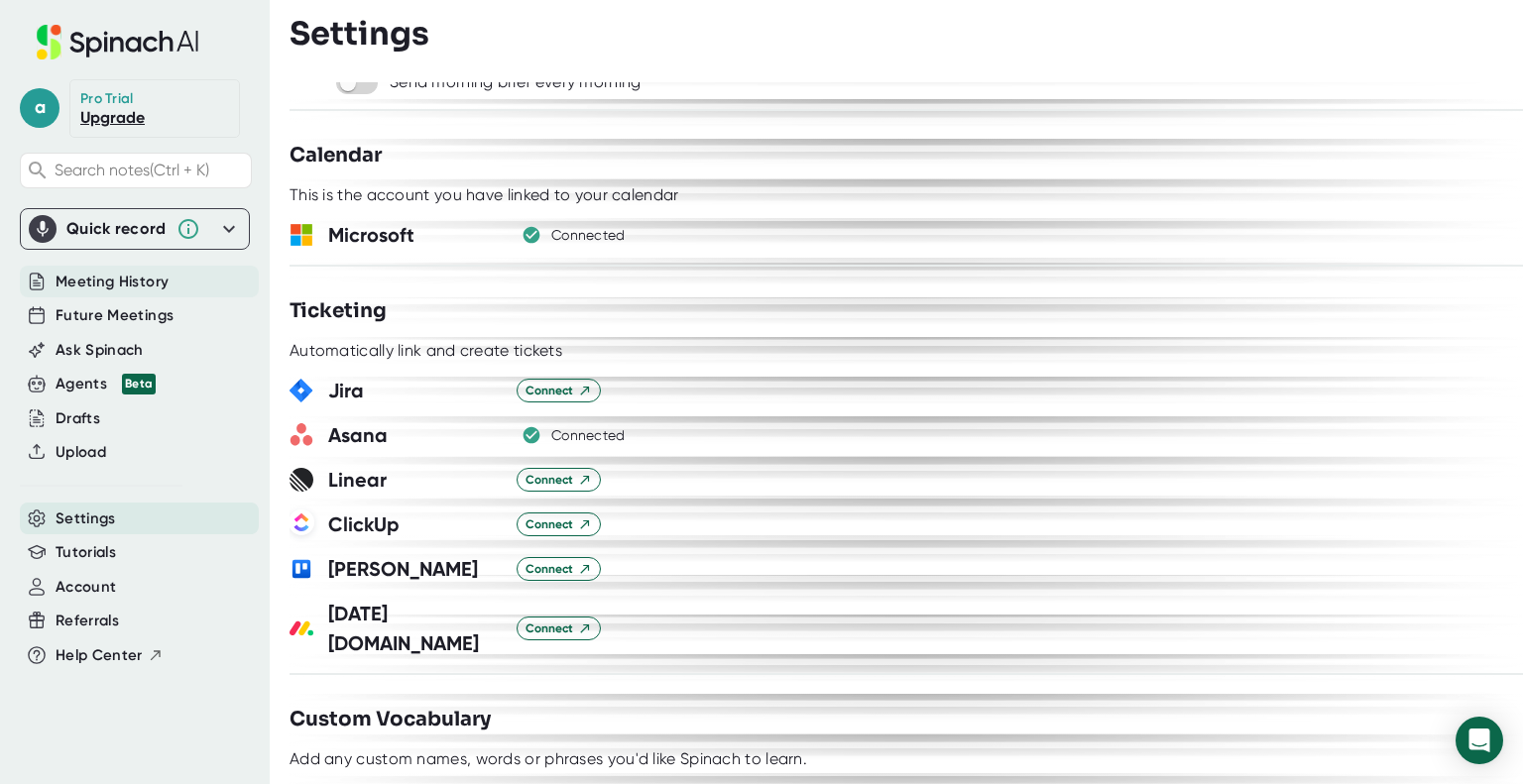 click on "Meeting History" at bounding box center (112, 281) 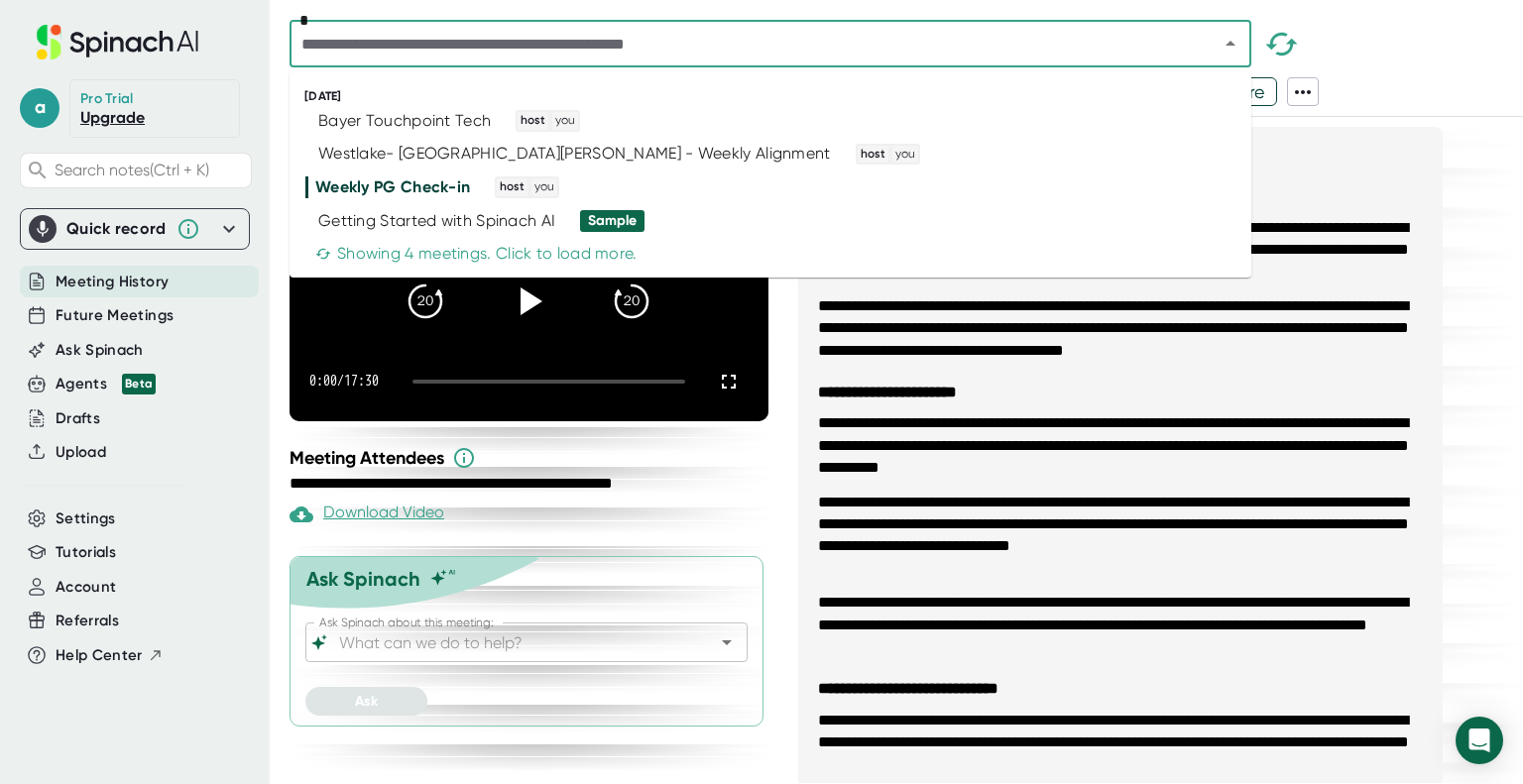 click at bounding box center [741, 44] 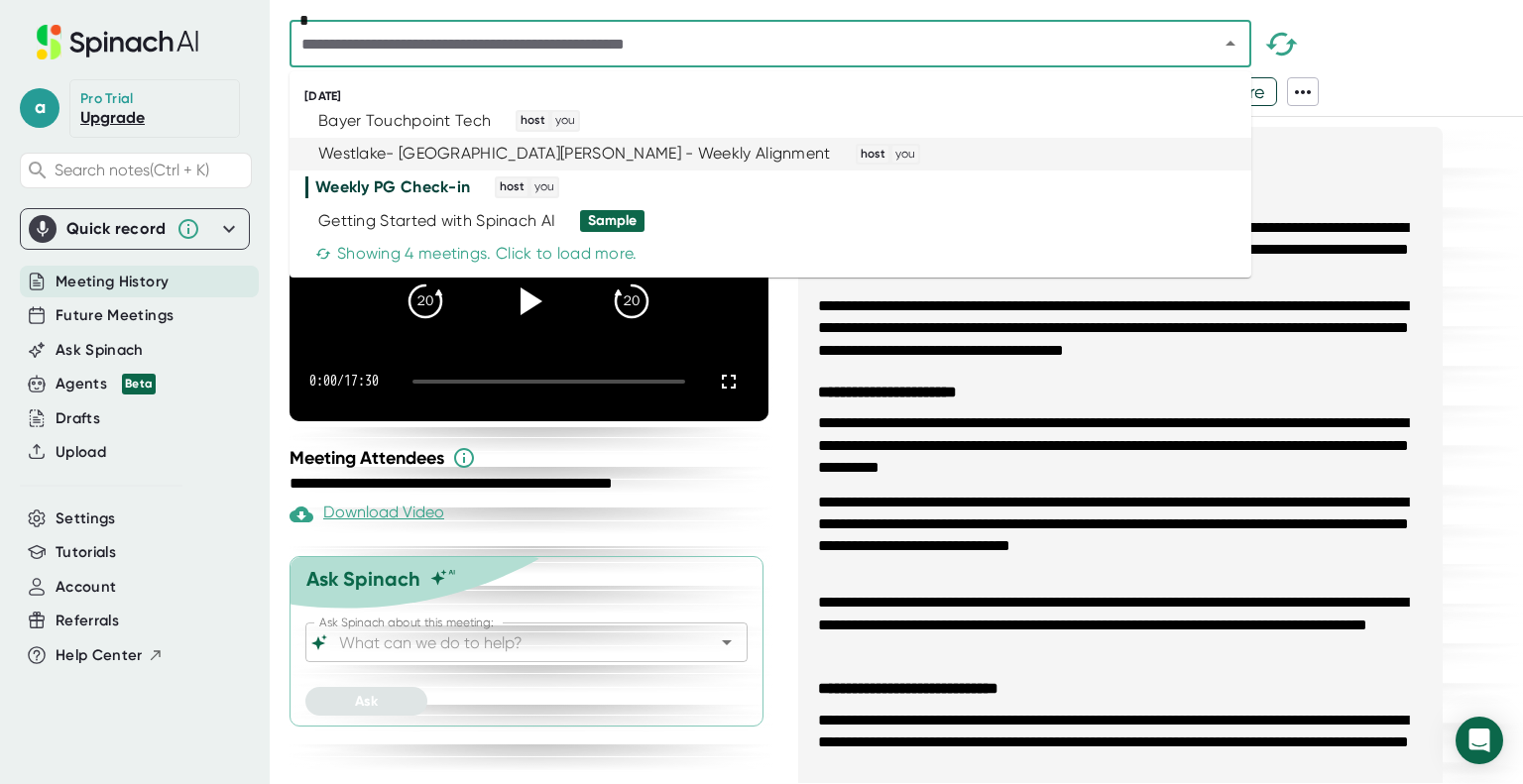 click on "Westlake- [GEOGRAPHIC_DATA][PERSON_NAME] - Weekly Alignment" at bounding box center (574, 154) 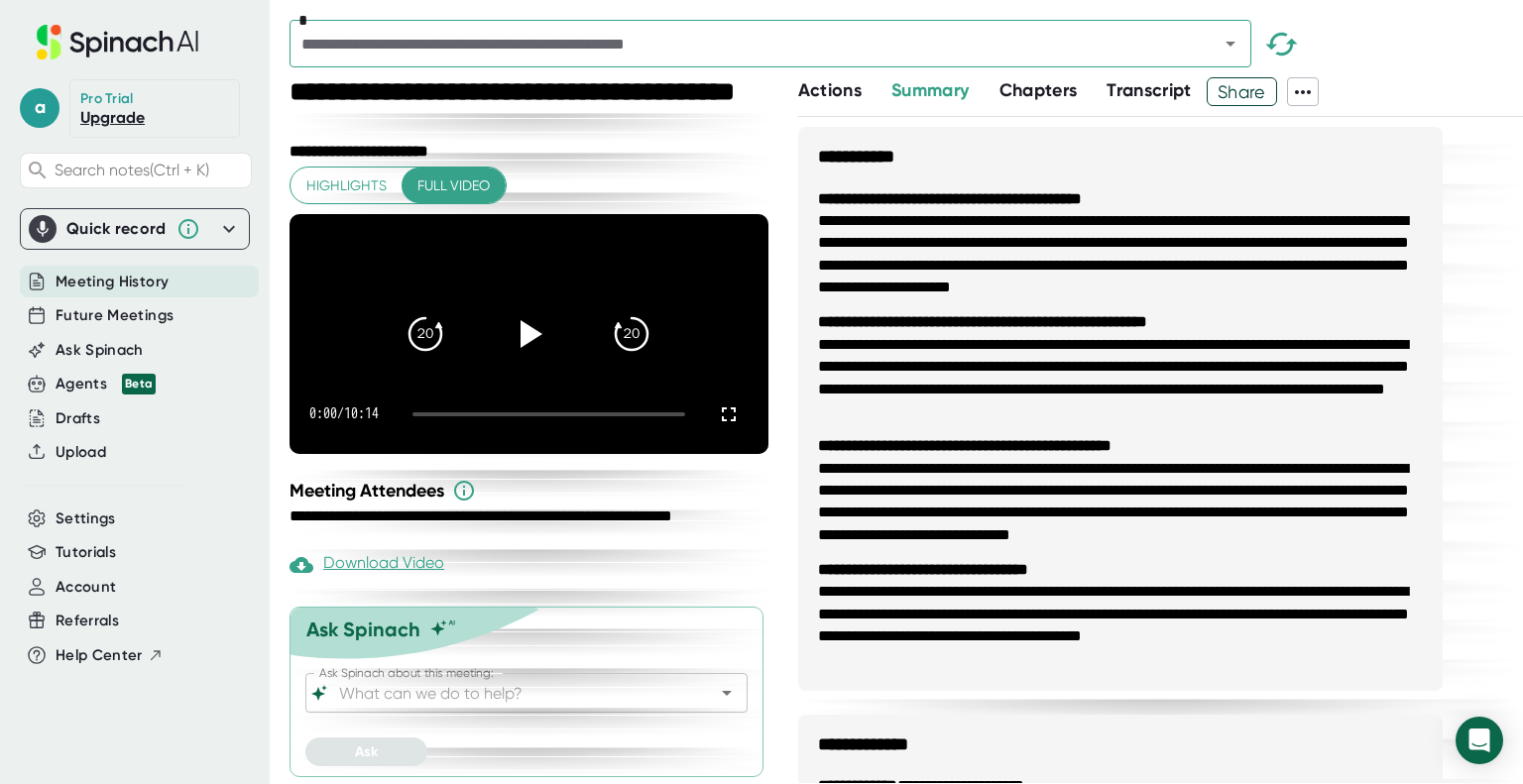 click 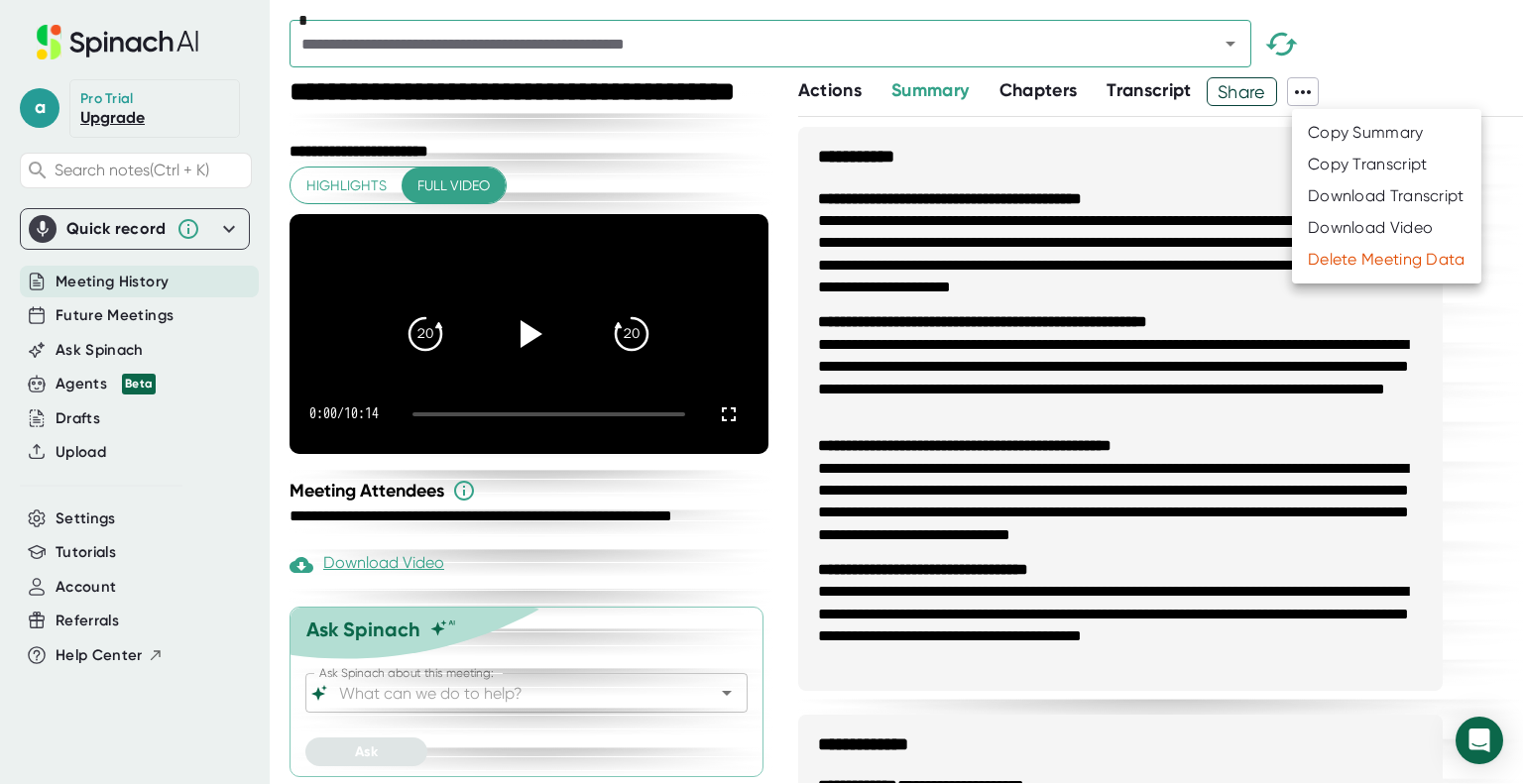 click at bounding box center [762, 392] 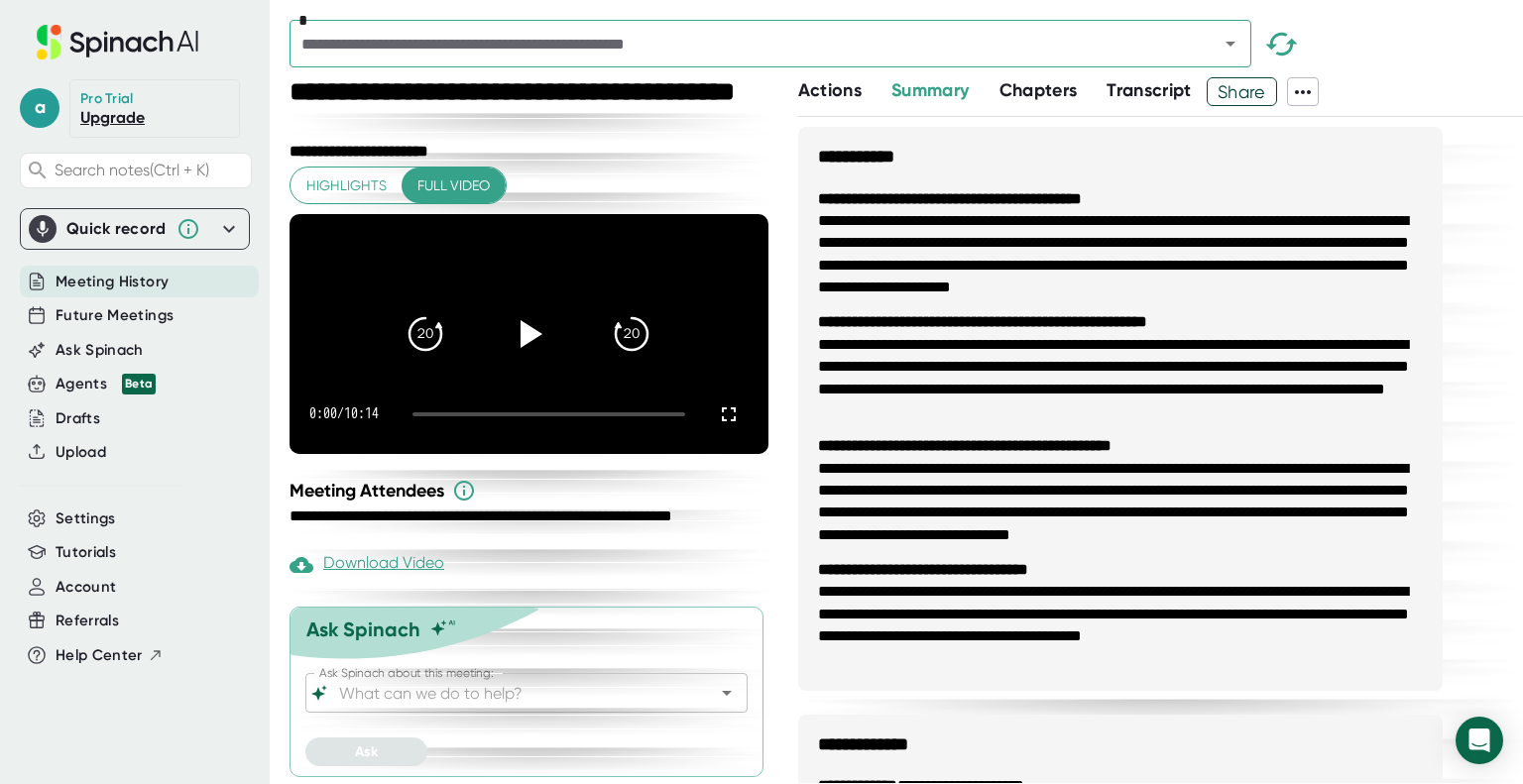 click on "Actions" at bounding box center (830, 90) 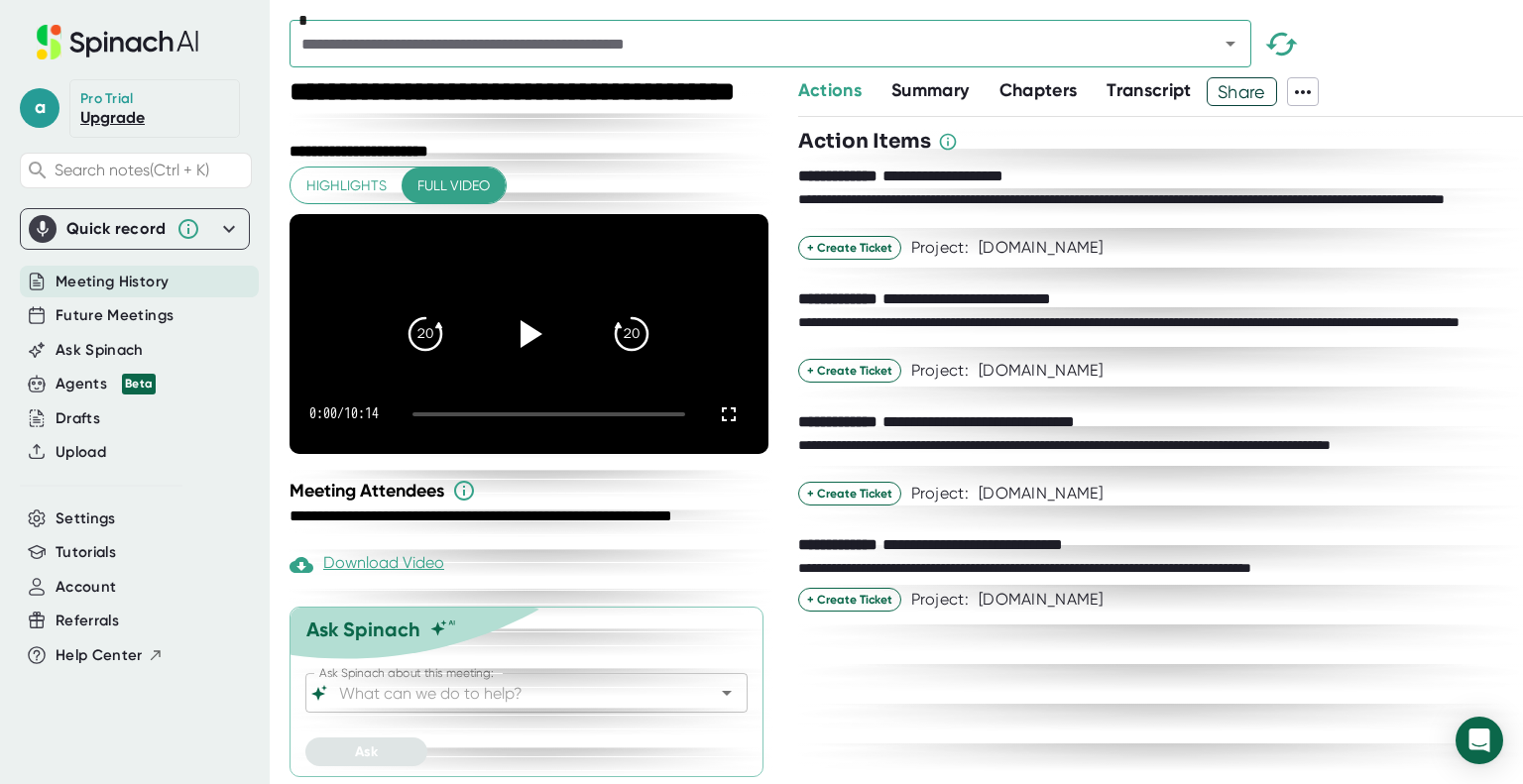 scroll, scrollTop: 24, scrollLeft: 0, axis: vertical 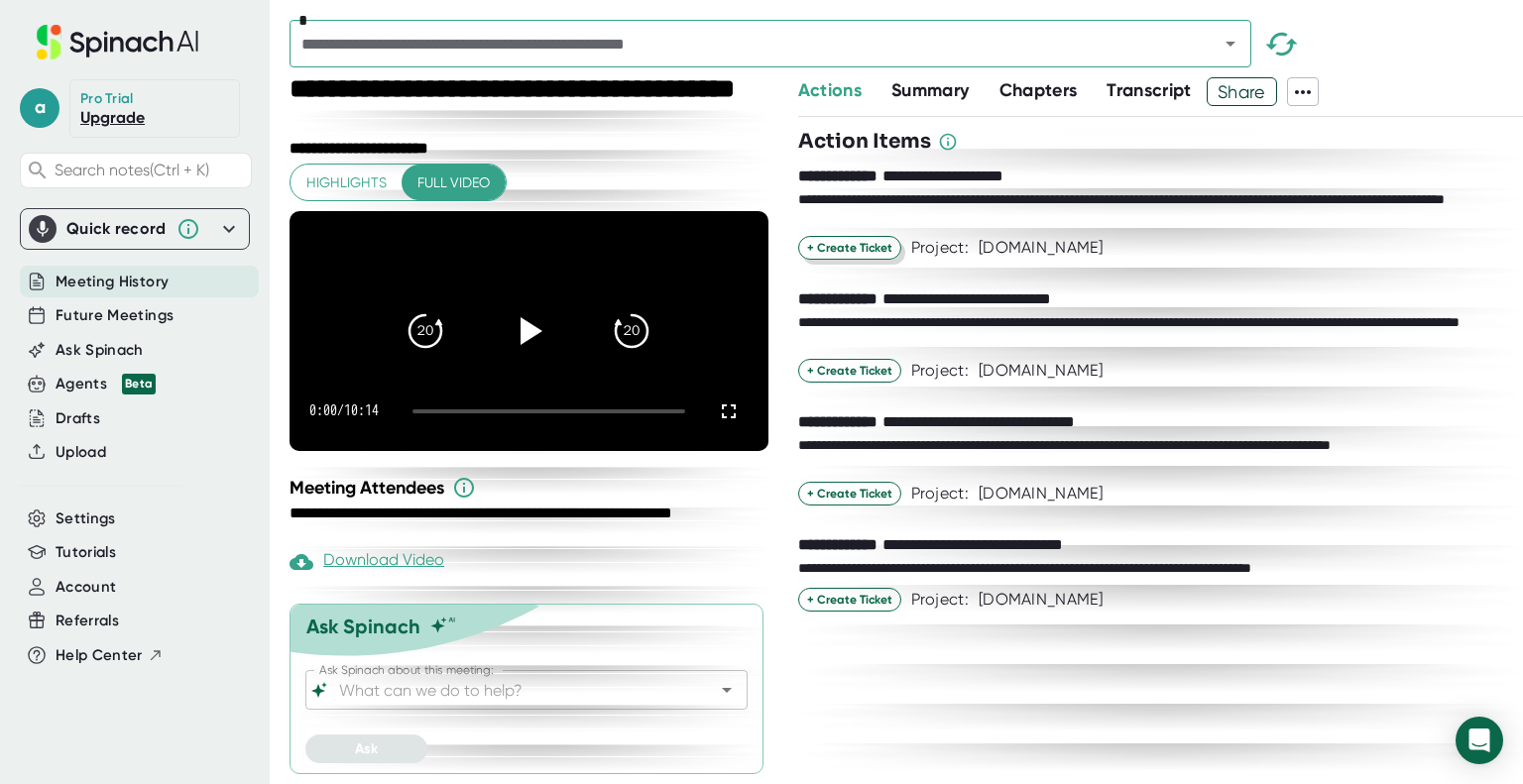 click on "+ Create Ticket" at bounding box center [850, 248] 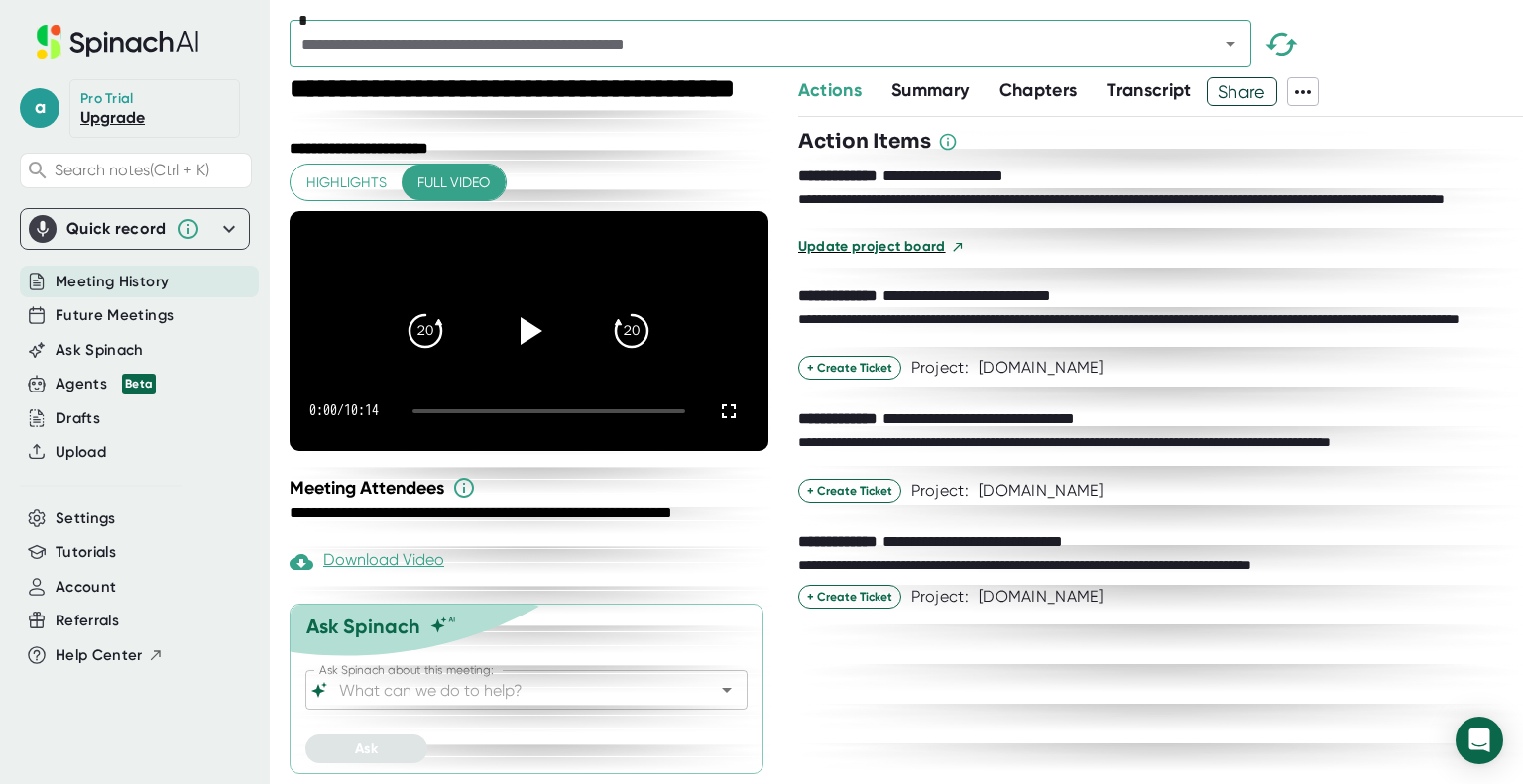 click on "Update project board" at bounding box center [872, 246] 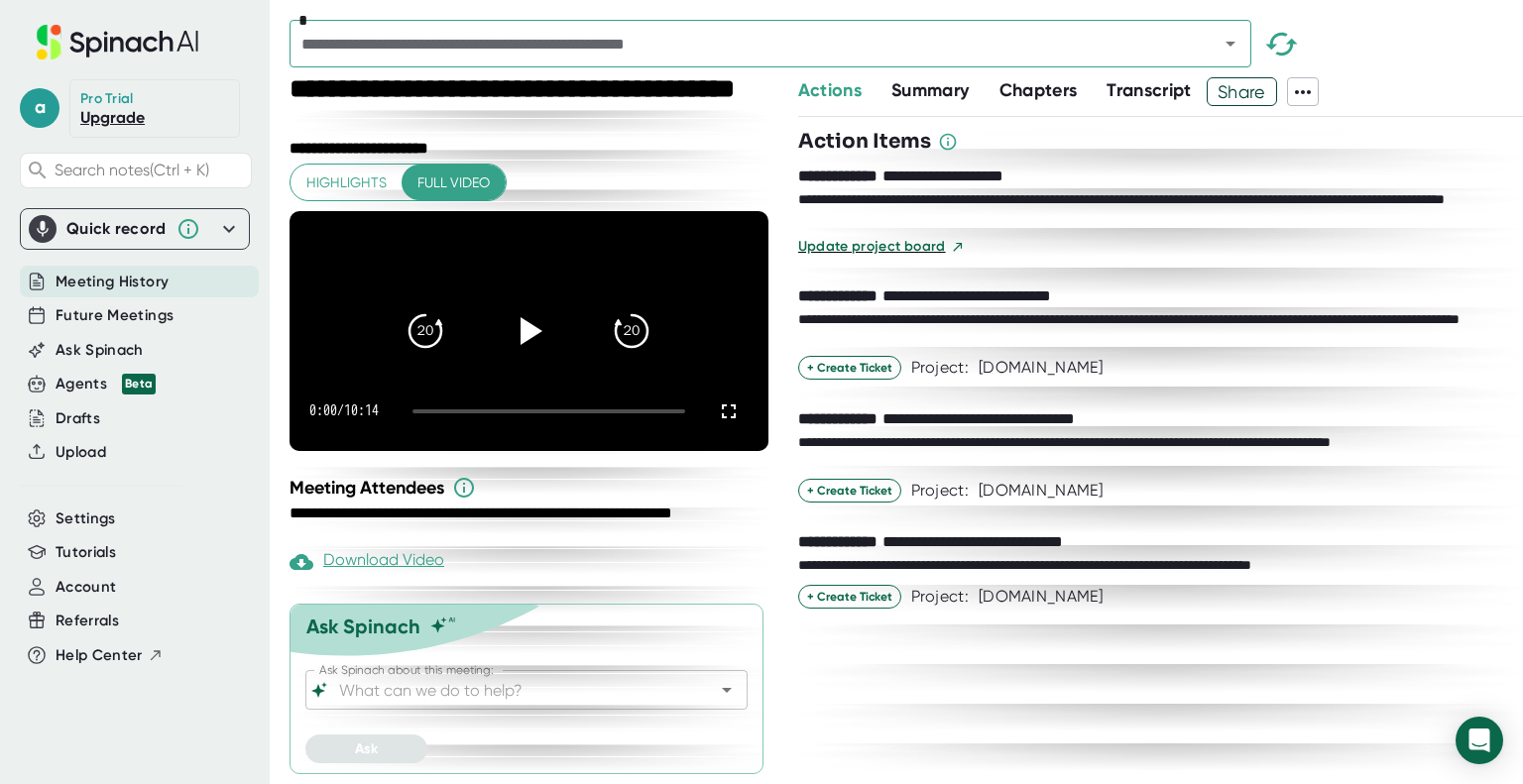 scroll, scrollTop: 24, scrollLeft: 0, axis: vertical 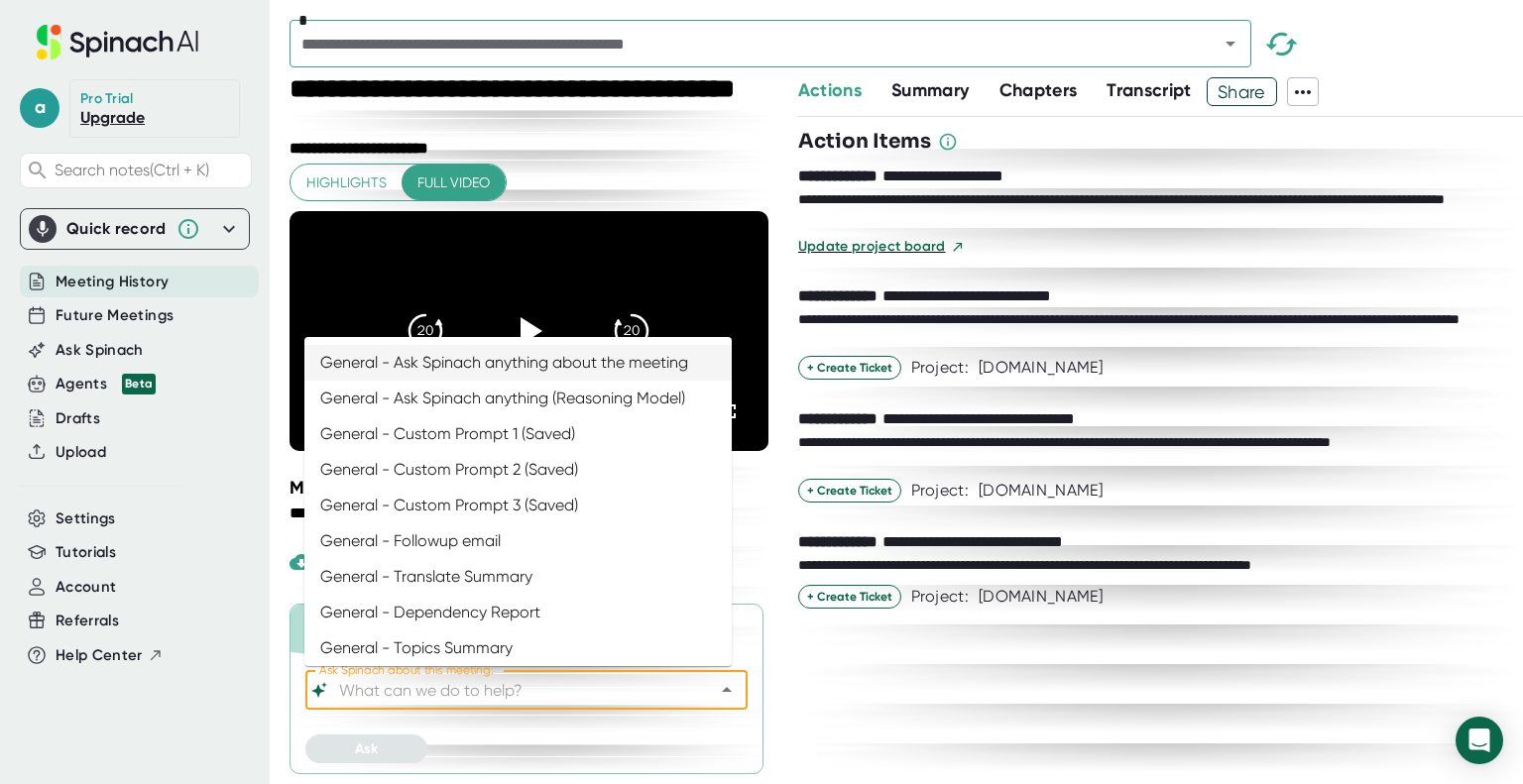 drag, startPoint x: 486, startPoint y: 689, endPoint x: 440, endPoint y: 686, distance: 46.09772 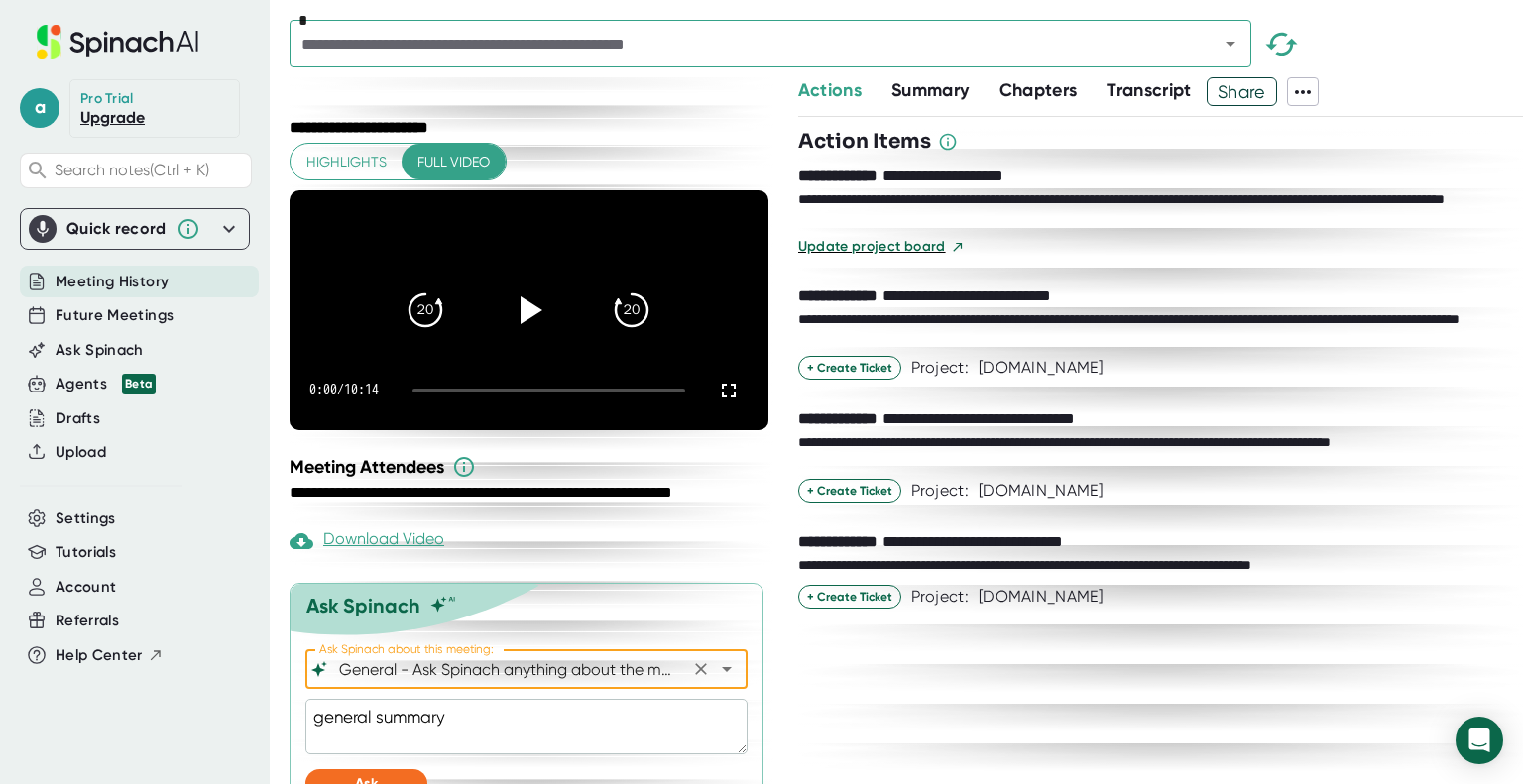 scroll, scrollTop: 79, scrollLeft: 0, axis: vertical 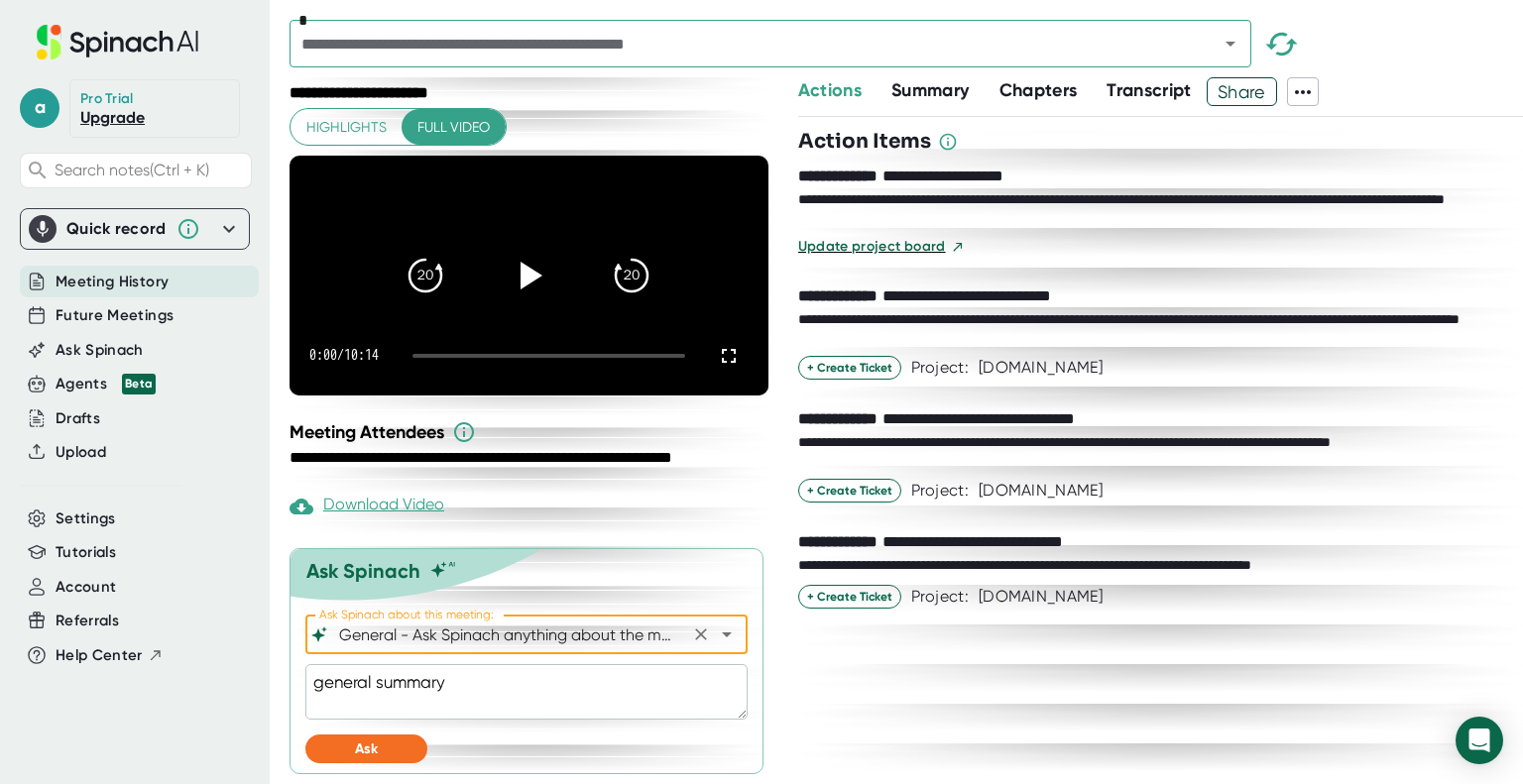 click on "General - Ask Spinach anything about the meeting" at bounding box center [509, 634] 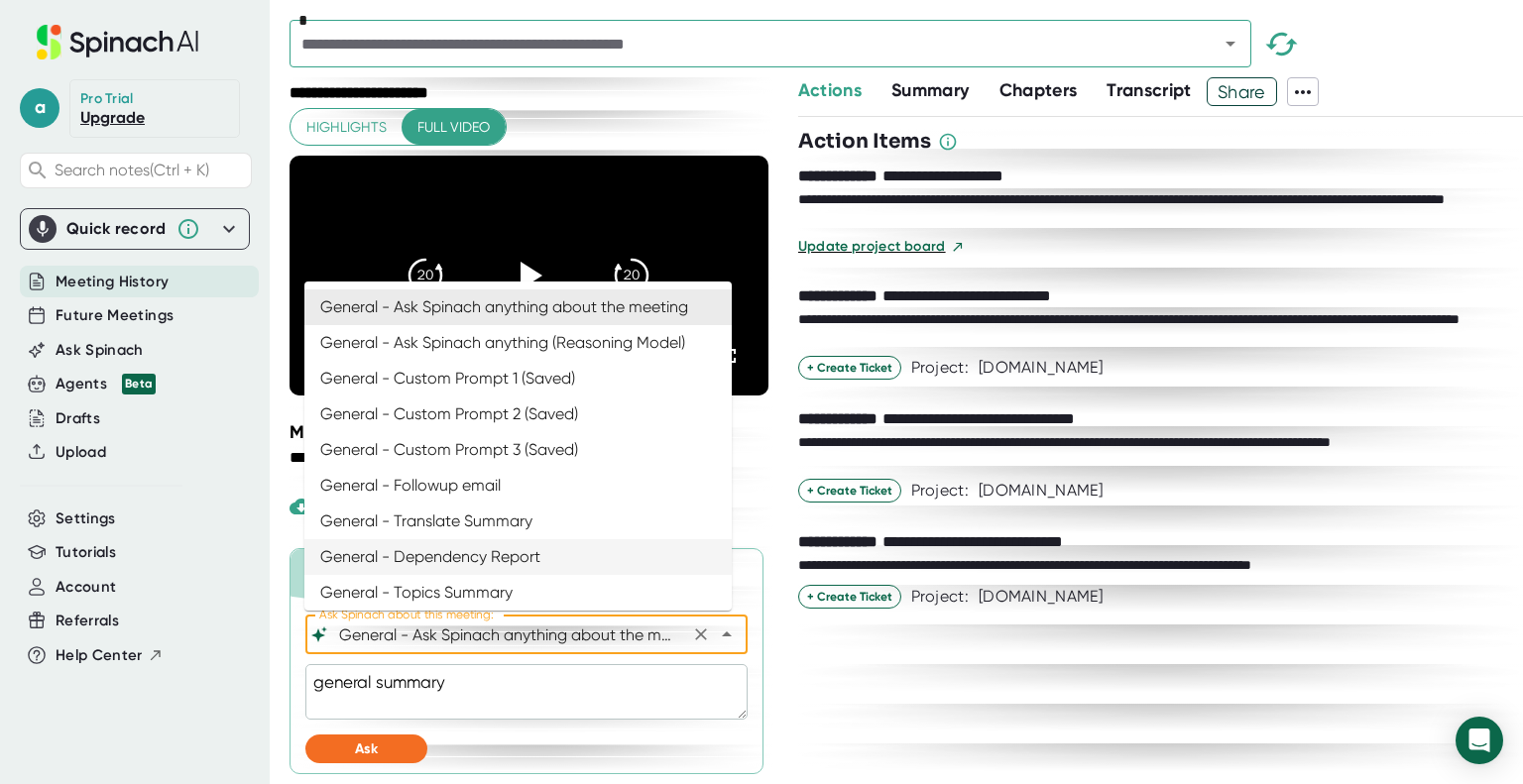 scroll, scrollTop: 99, scrollLeft: 0, axis: vertical 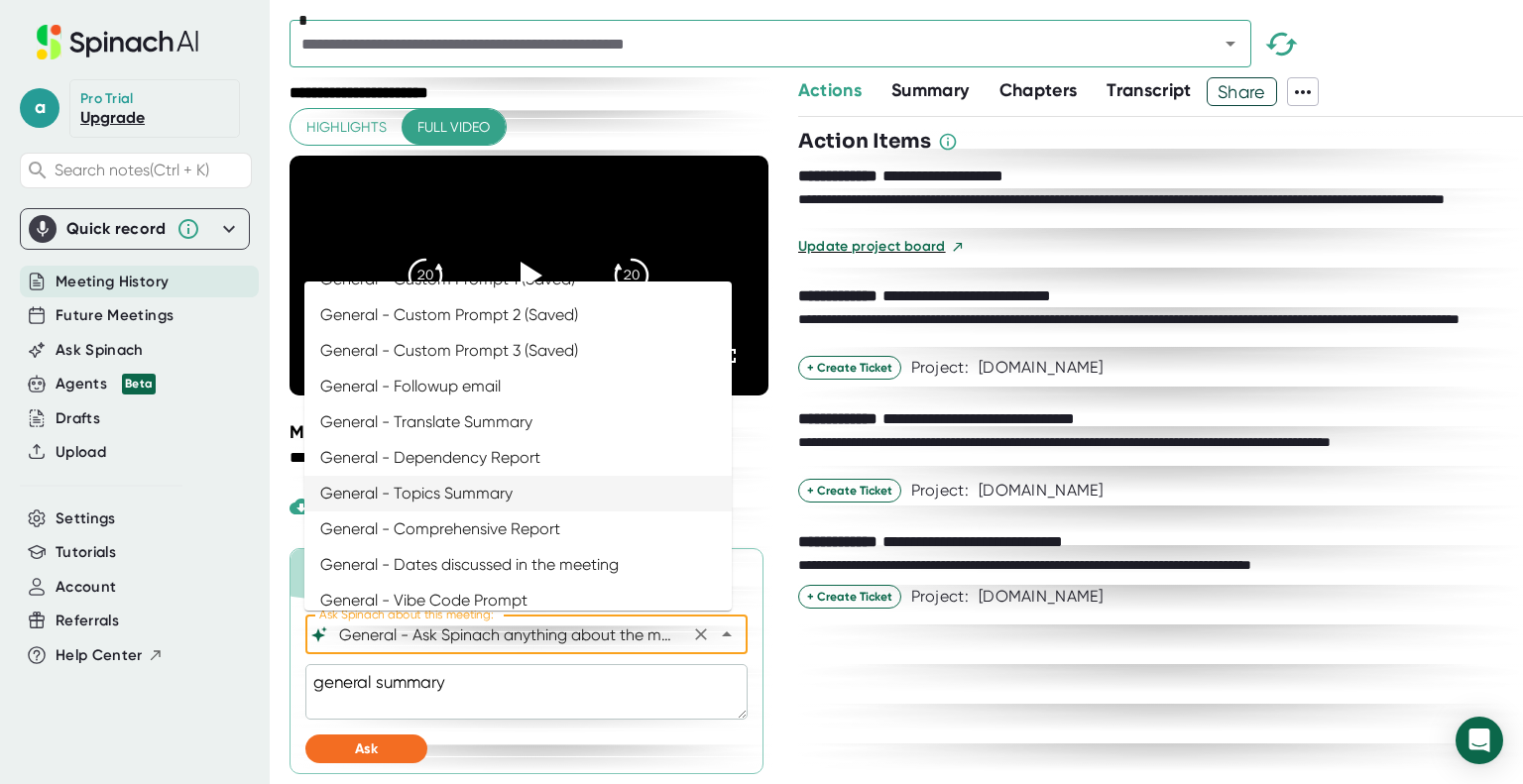 click on "General - Topics Summary" at bounding box center [518, 494] 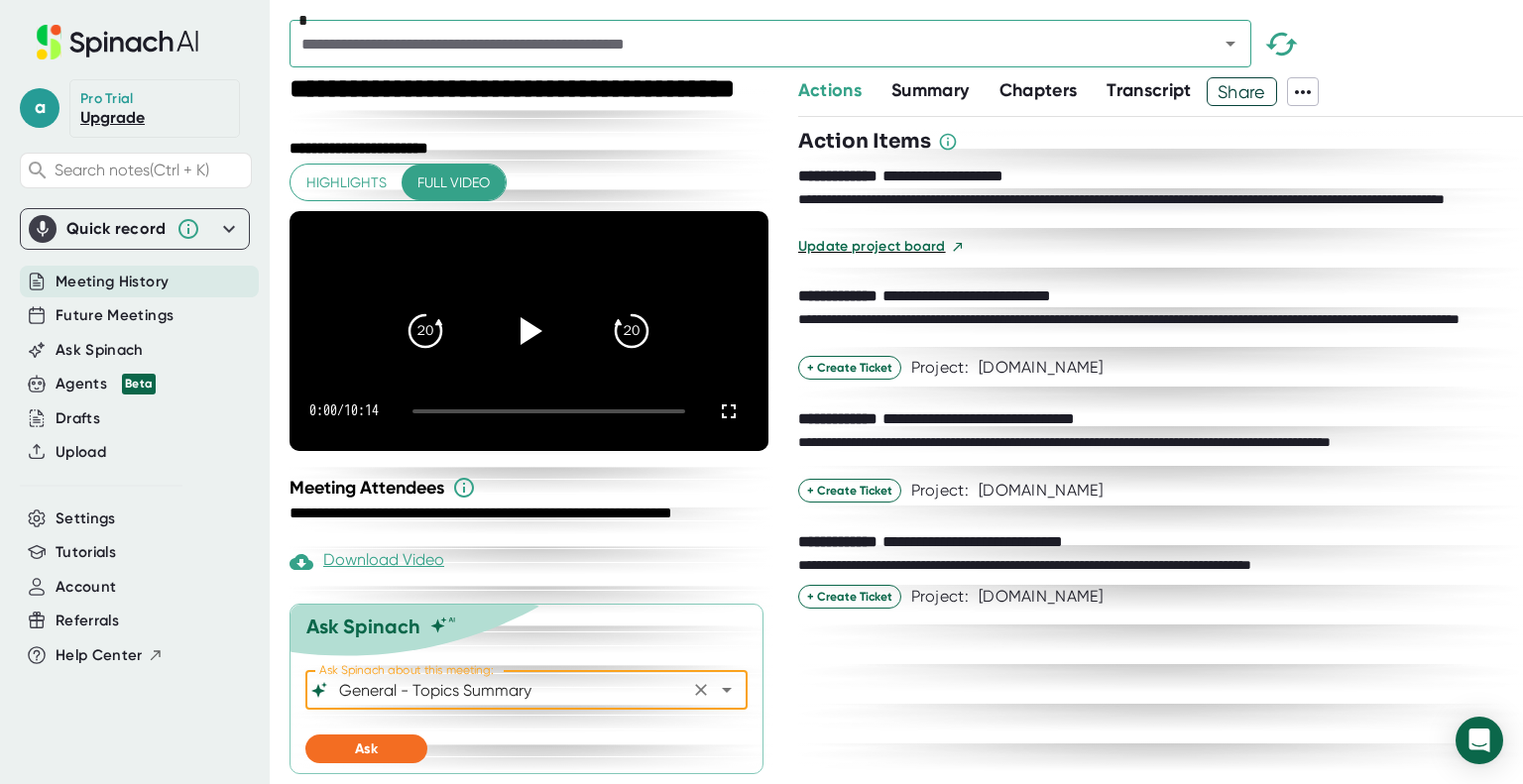scroll, scrollTop: 25, scrollLeft: 0, axis: vertical 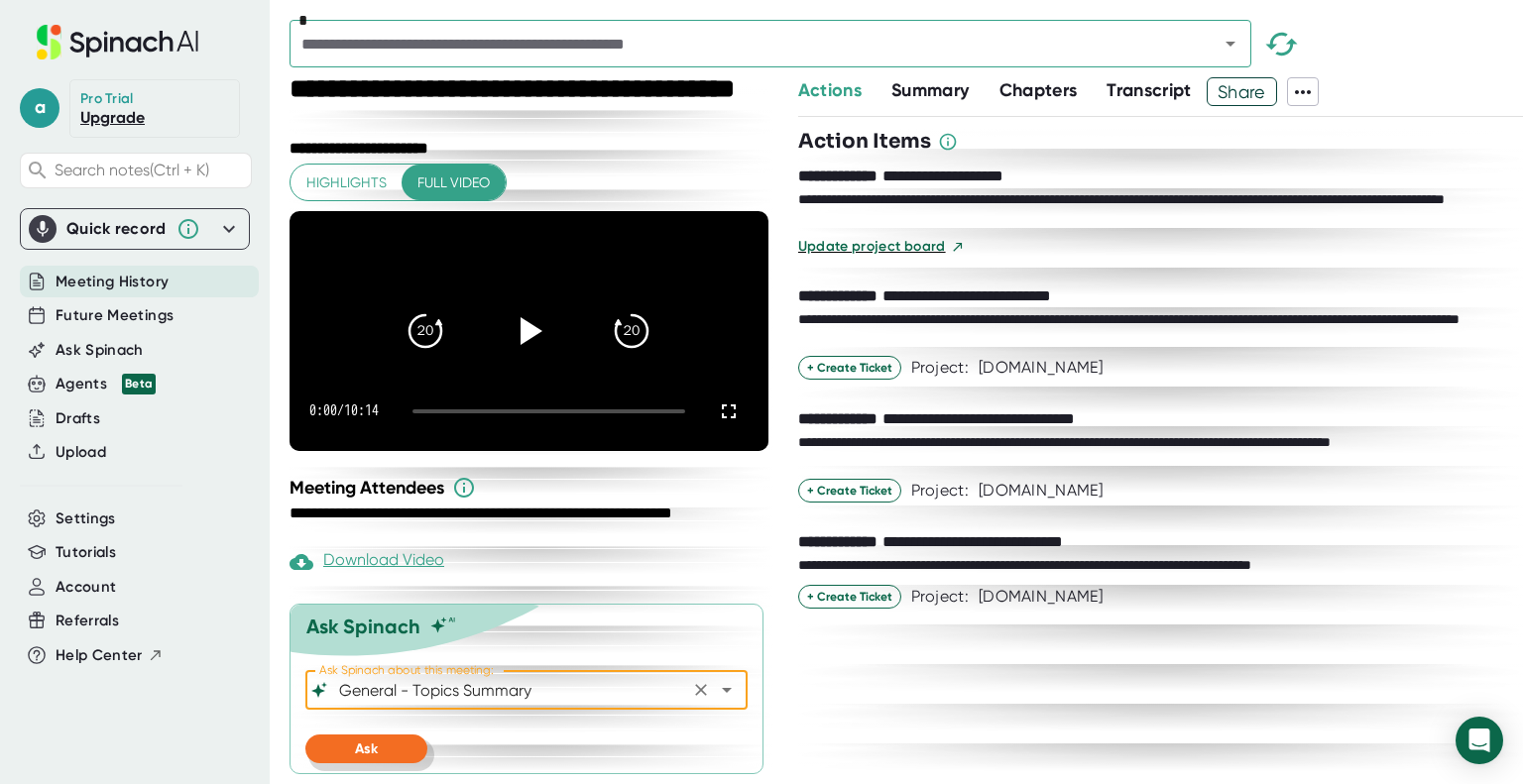 click on "Ask" at bounding box center (366, 748) 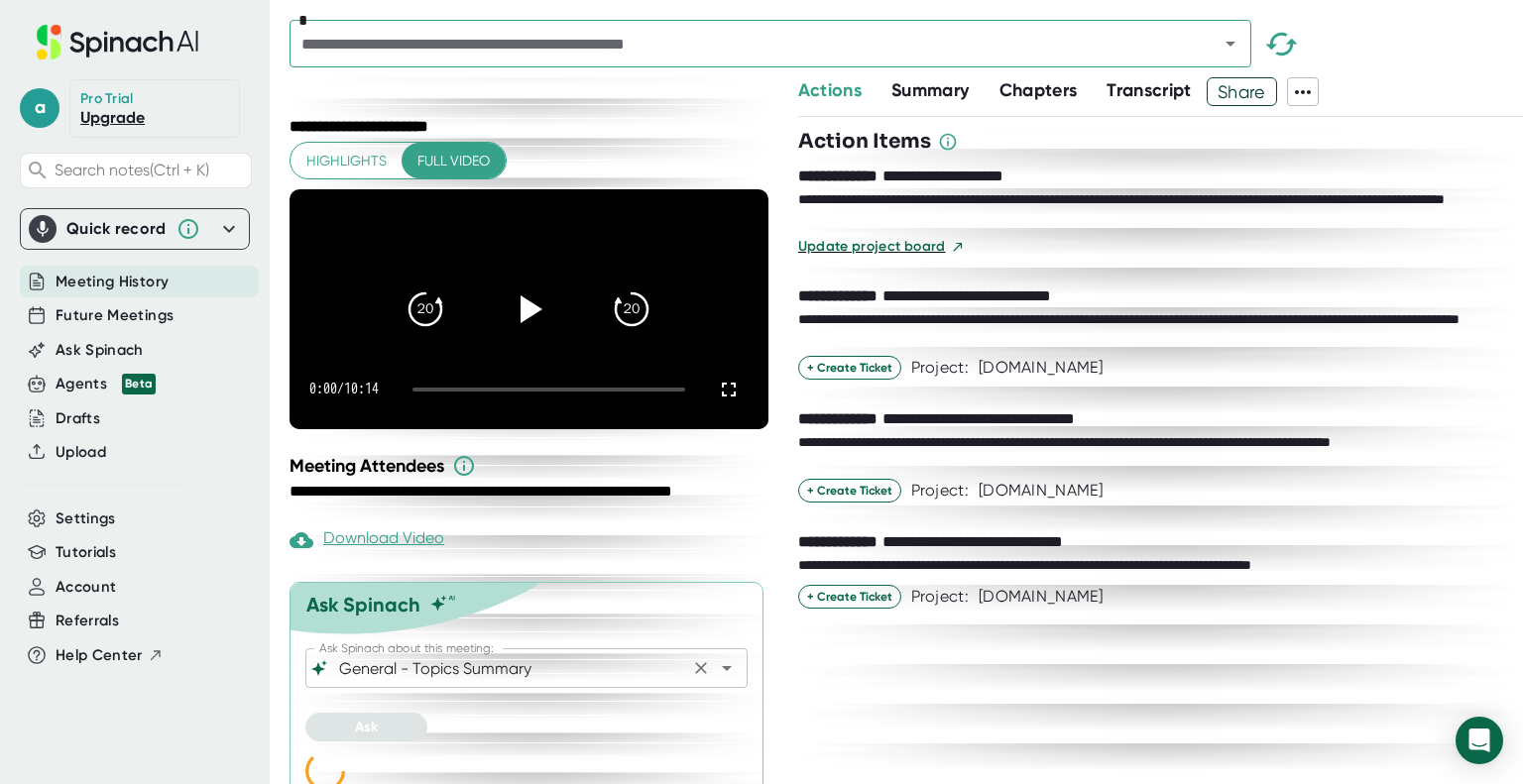 scroll, scrollTop: 74, scrollLeft: 0, axis: vertical 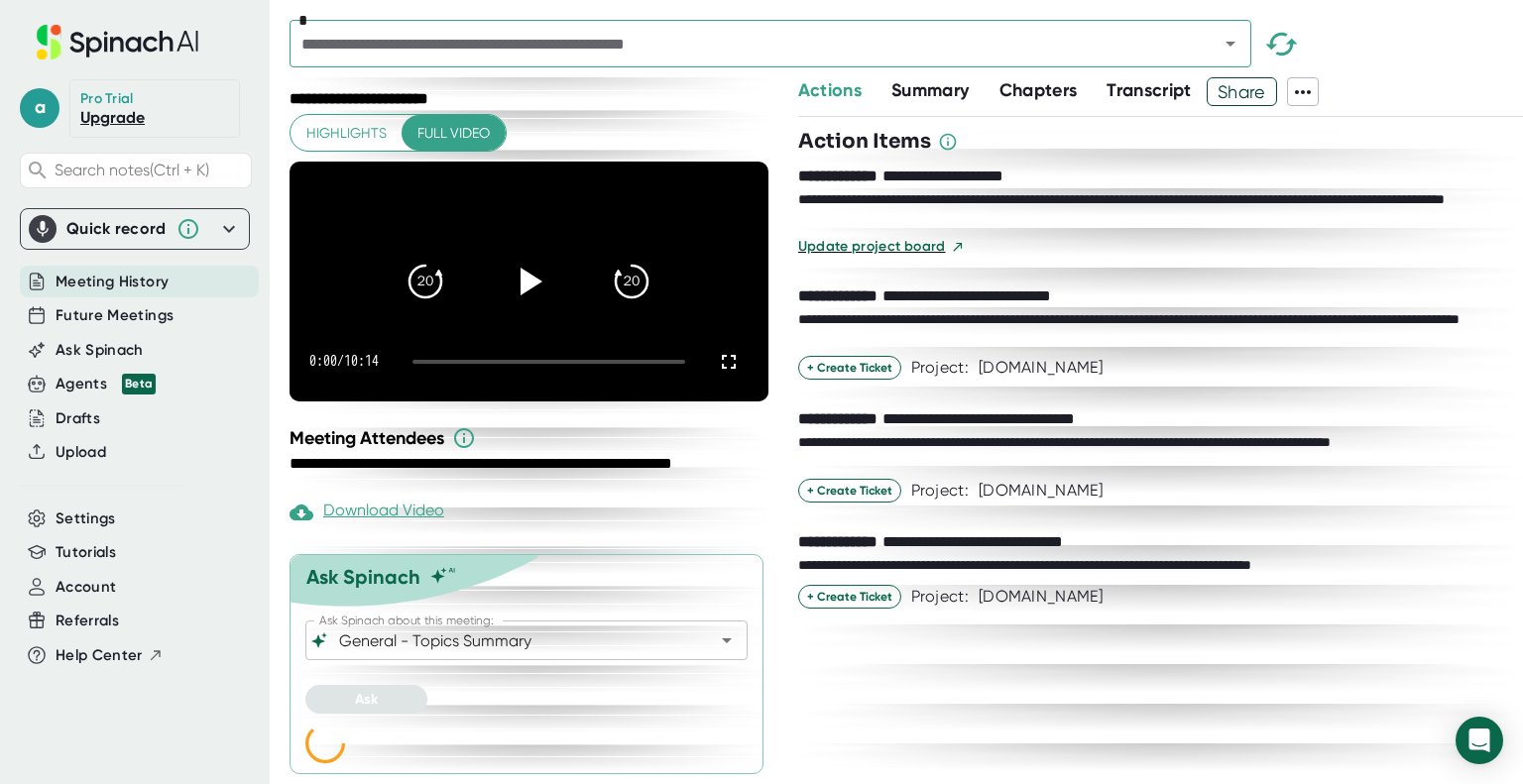 click on "Summary" at bounding box center (930, 90) 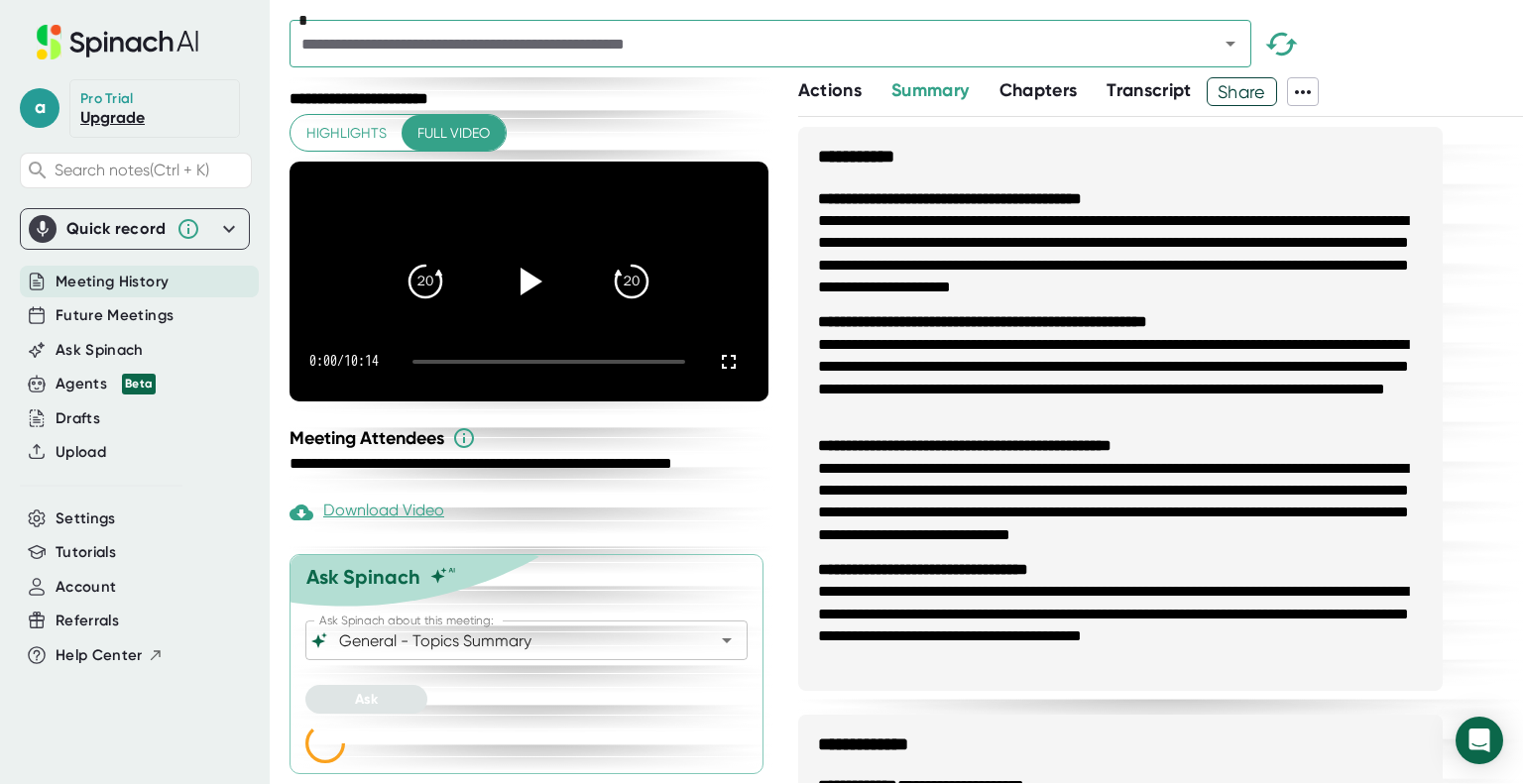 click on "Chapters" at bounding box center (1038, 90) 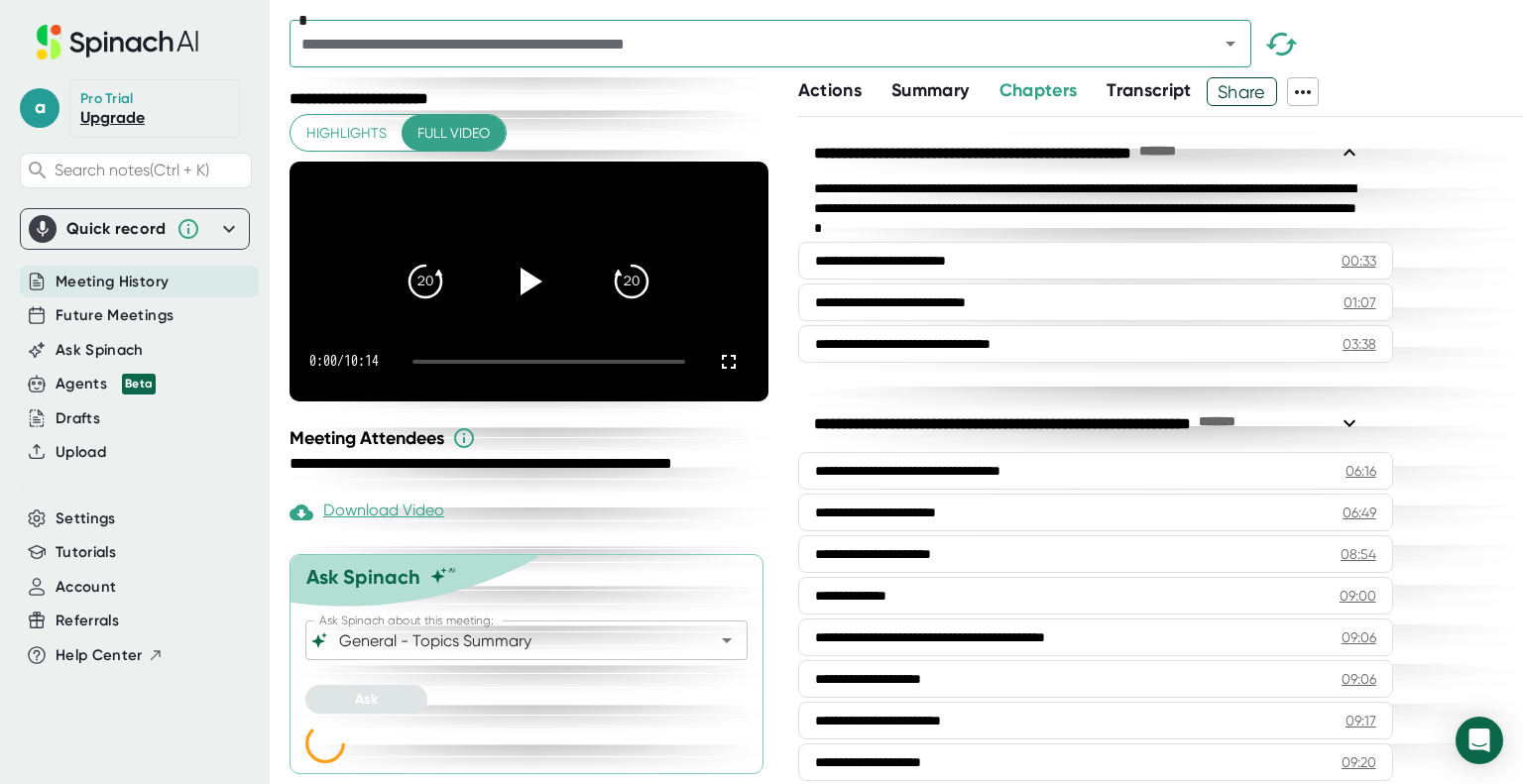 click on "Summary" at bounding box center [930, 90] 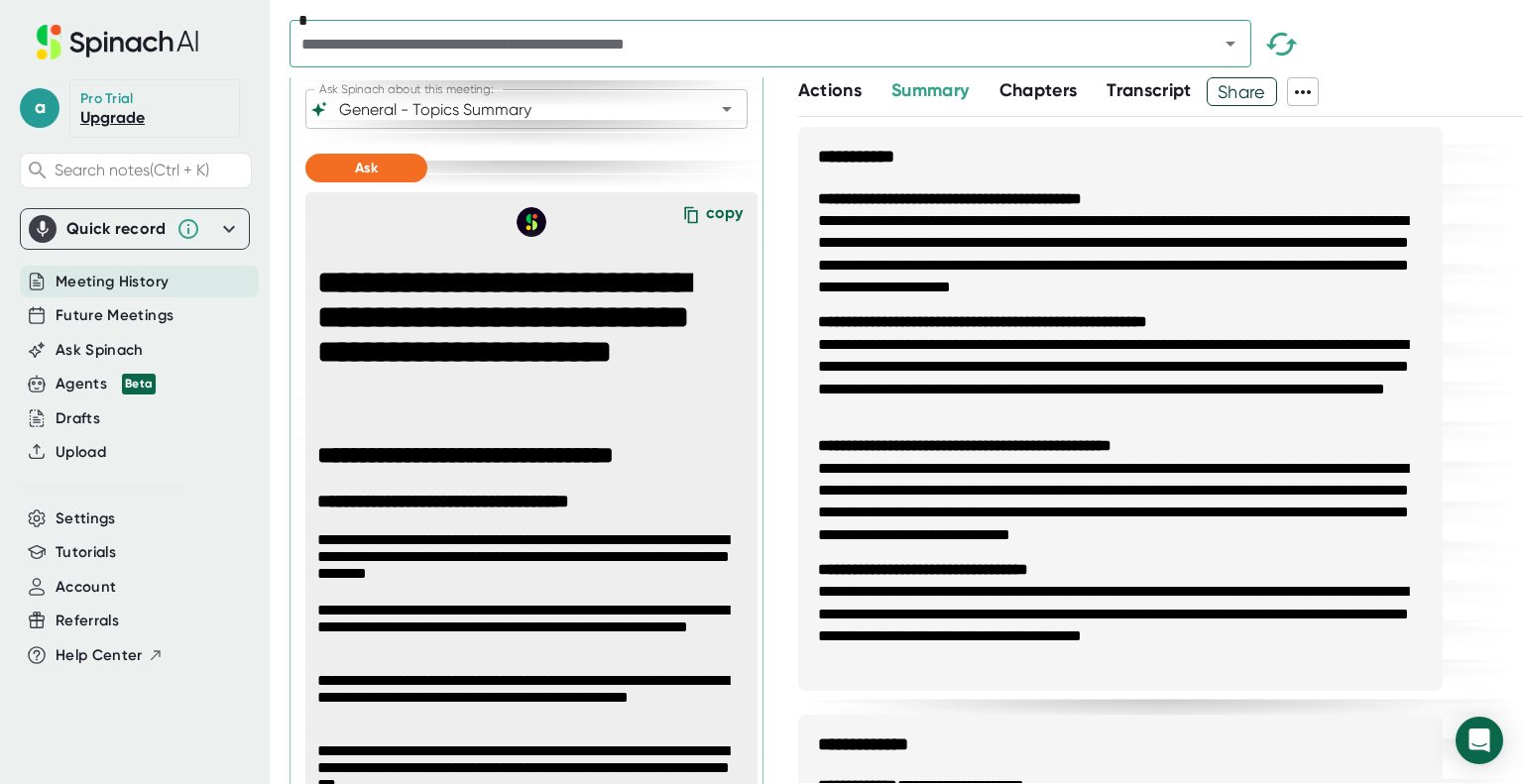 scroll, scrollTop: 372, scrollLeft: 0, axis: vertical 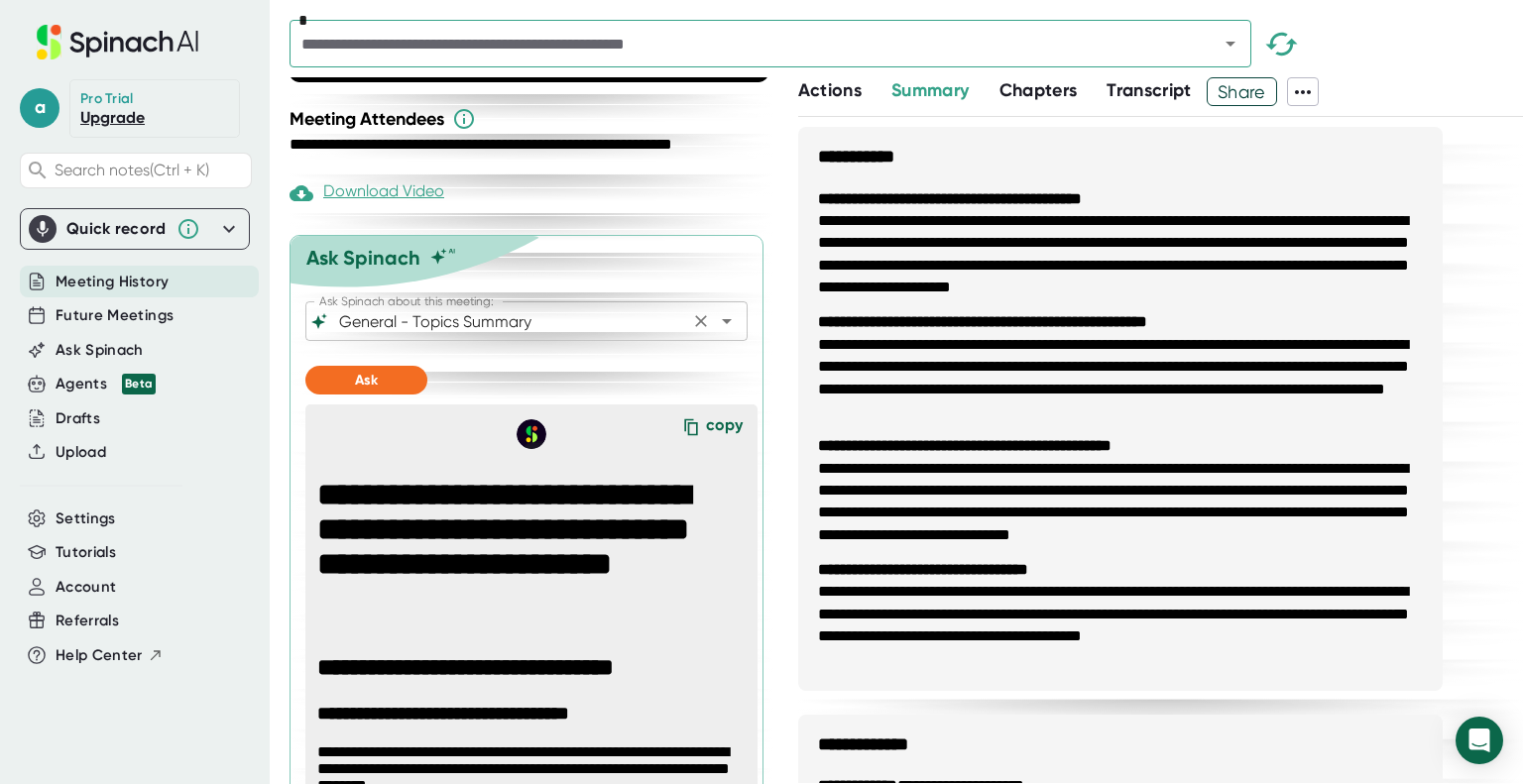 click on "General - Topics Summary" at bounding box center [509, 321] 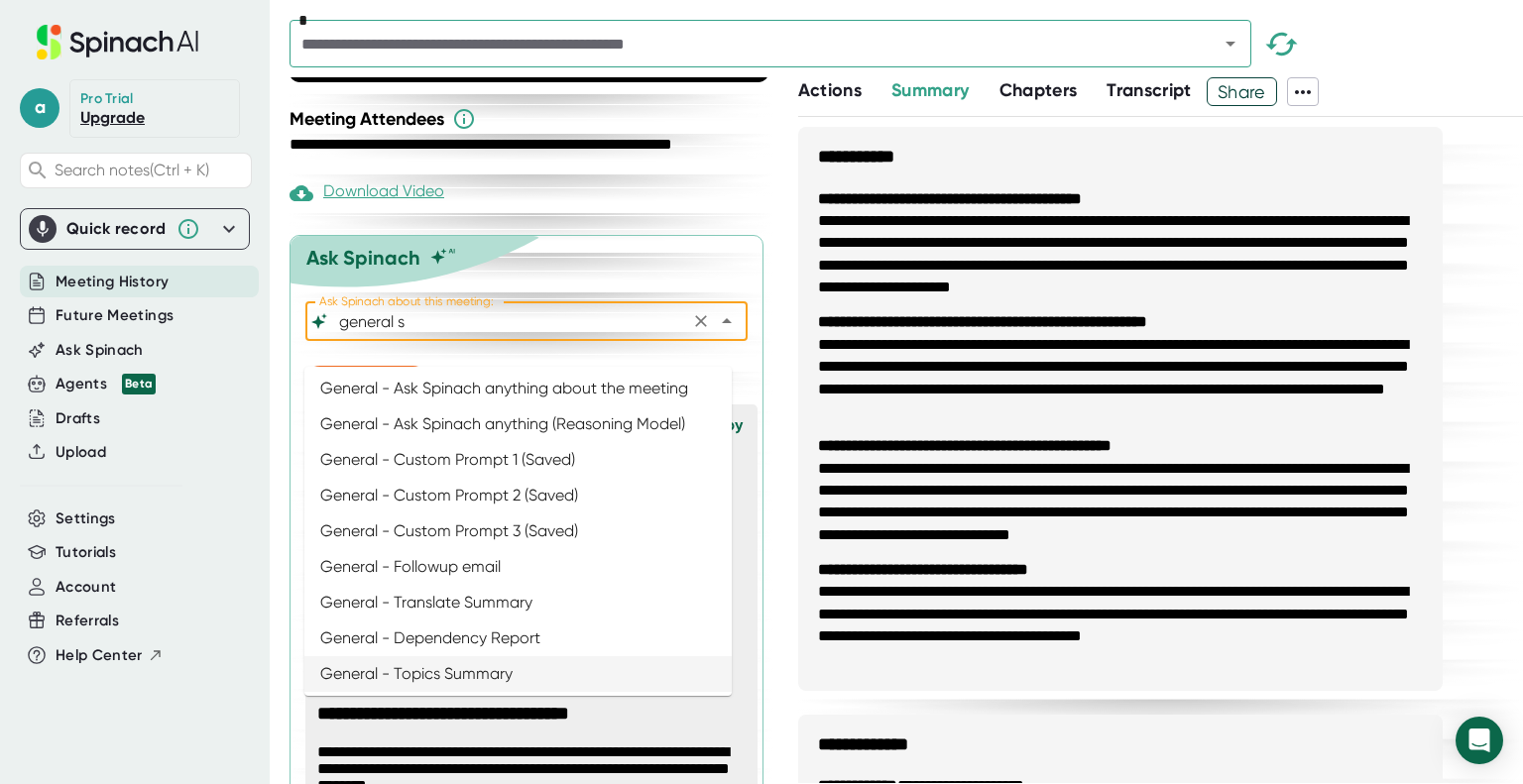 scroll, scrollTop: 0, scrollLeft: 0, axis: both 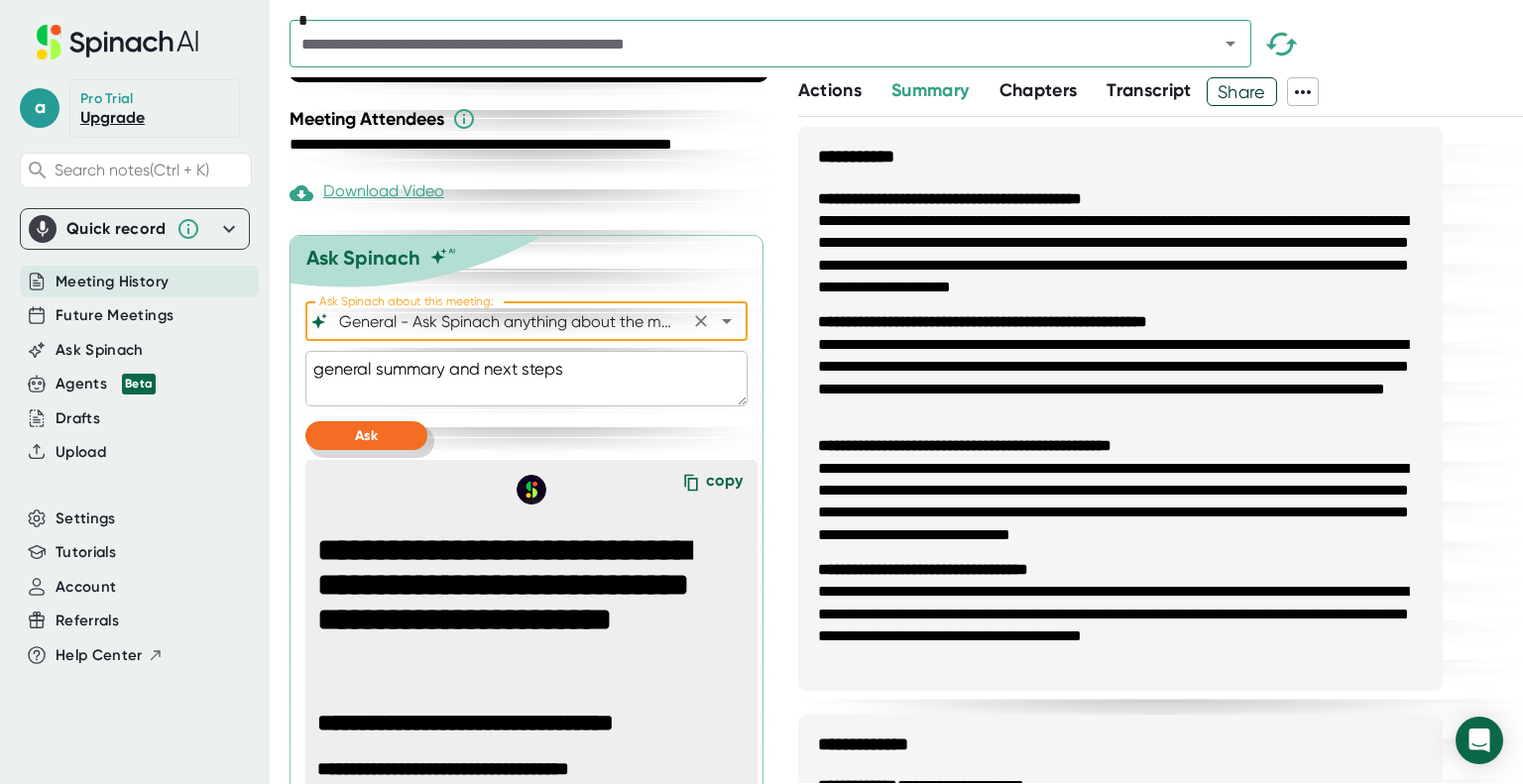 type on "General - Ask Spinach anything about the meeting" 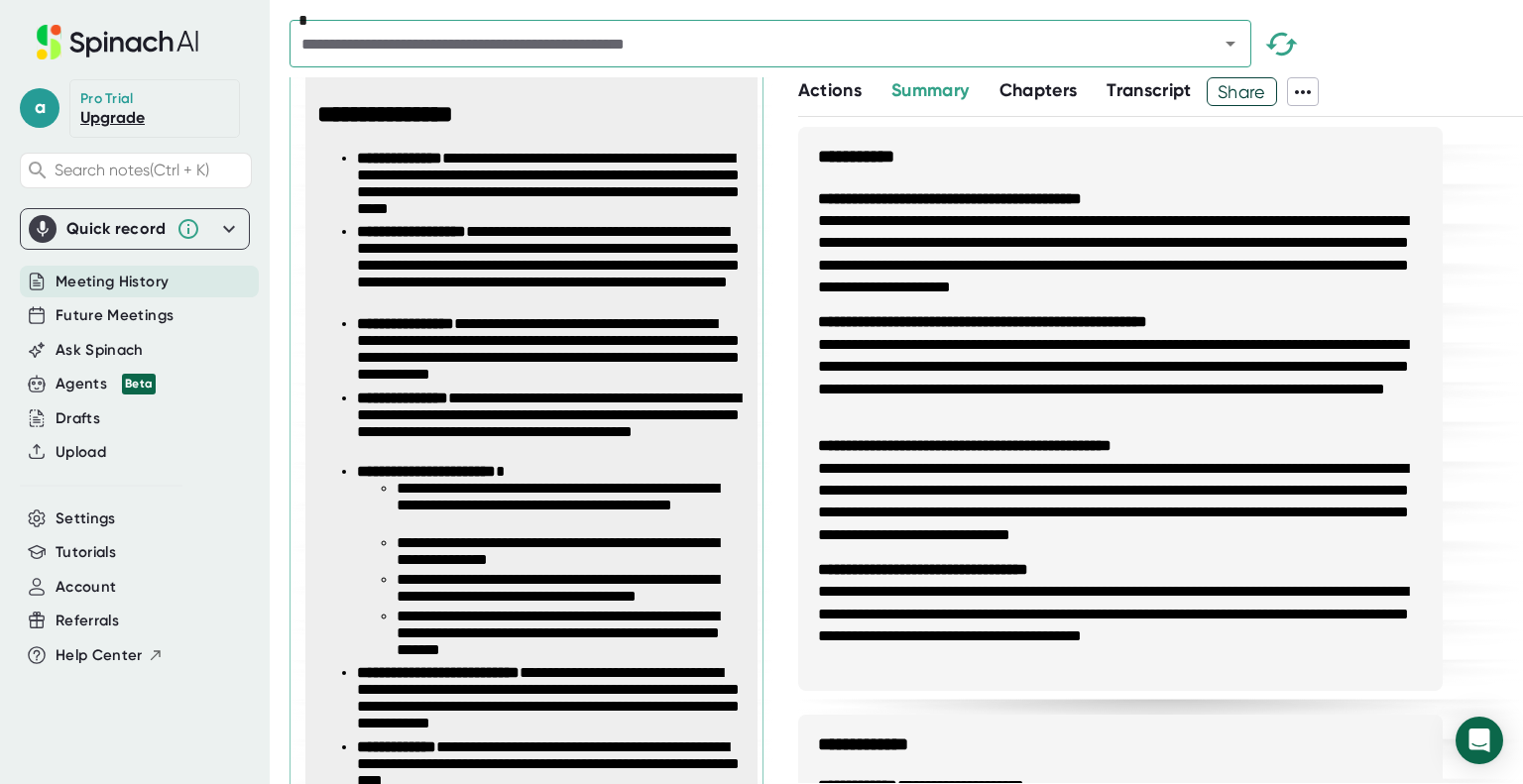 scroll, scrollTop: 768, scrollLeft: 0, axis: vertical 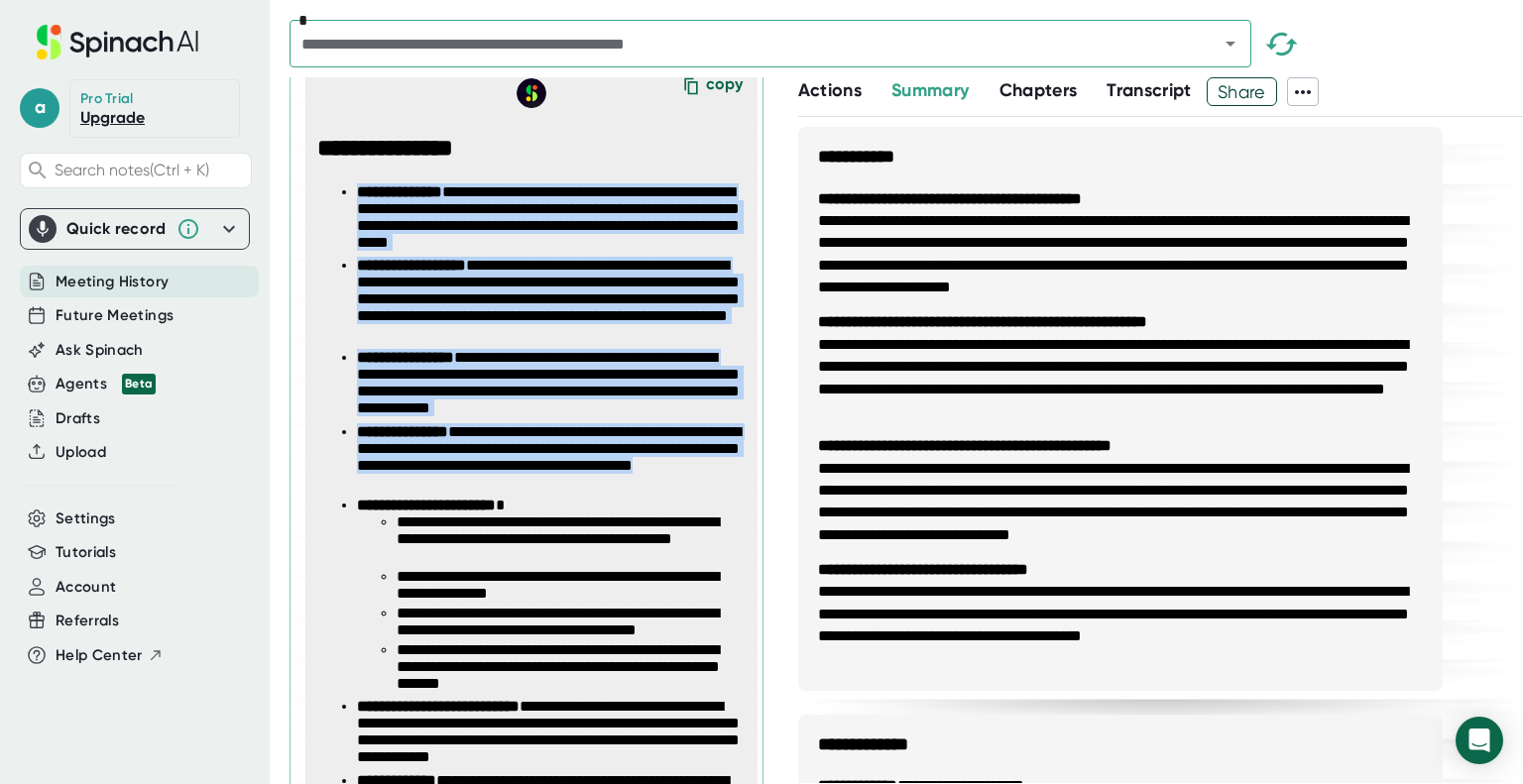 drag, startPoint x: 605, startPoint y: 512, endPoint x: 349, endPoint y: 210, distance: 395.90403 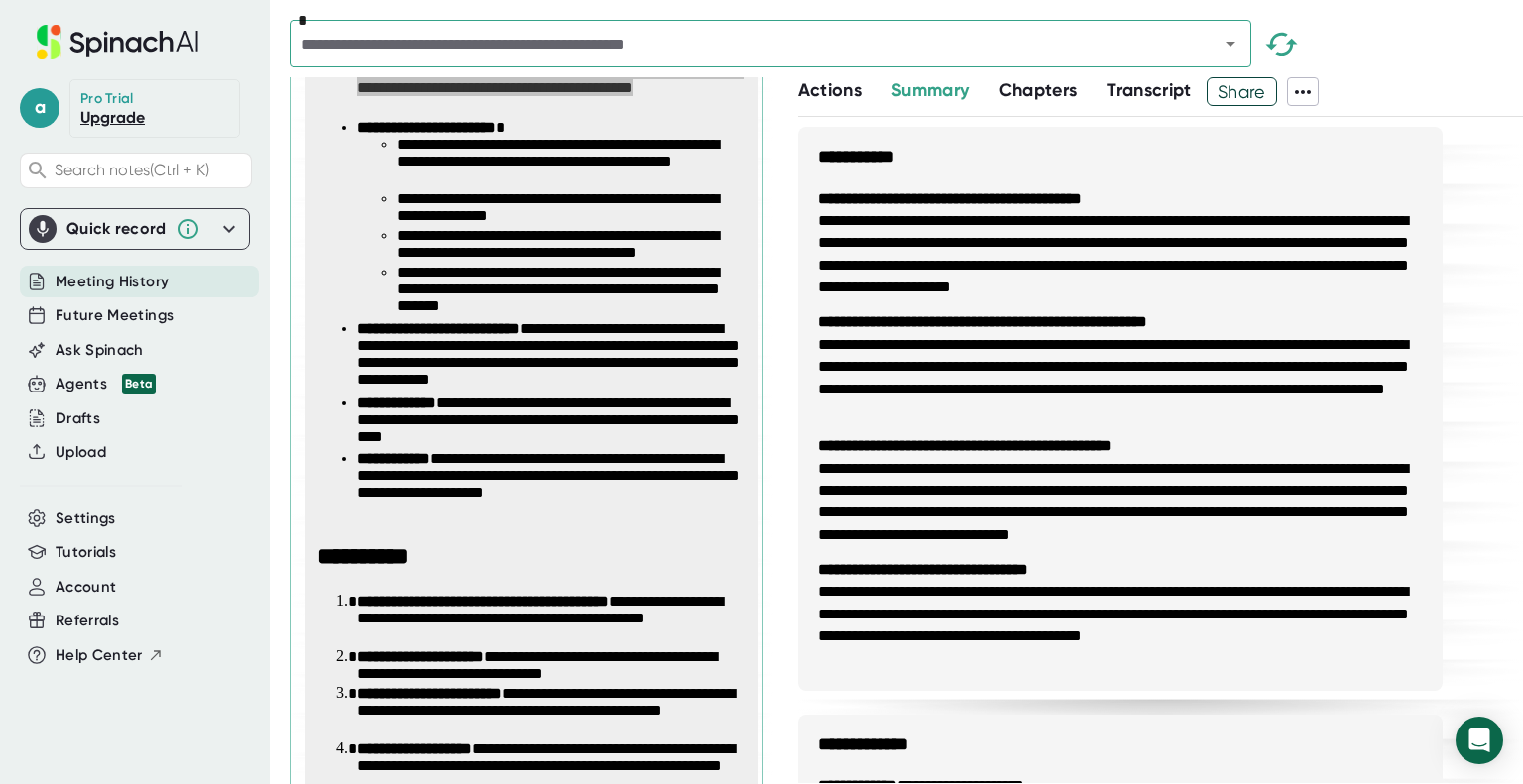 scroll, scrollTop: 1165, scrollLeft: 0, axis: vertical 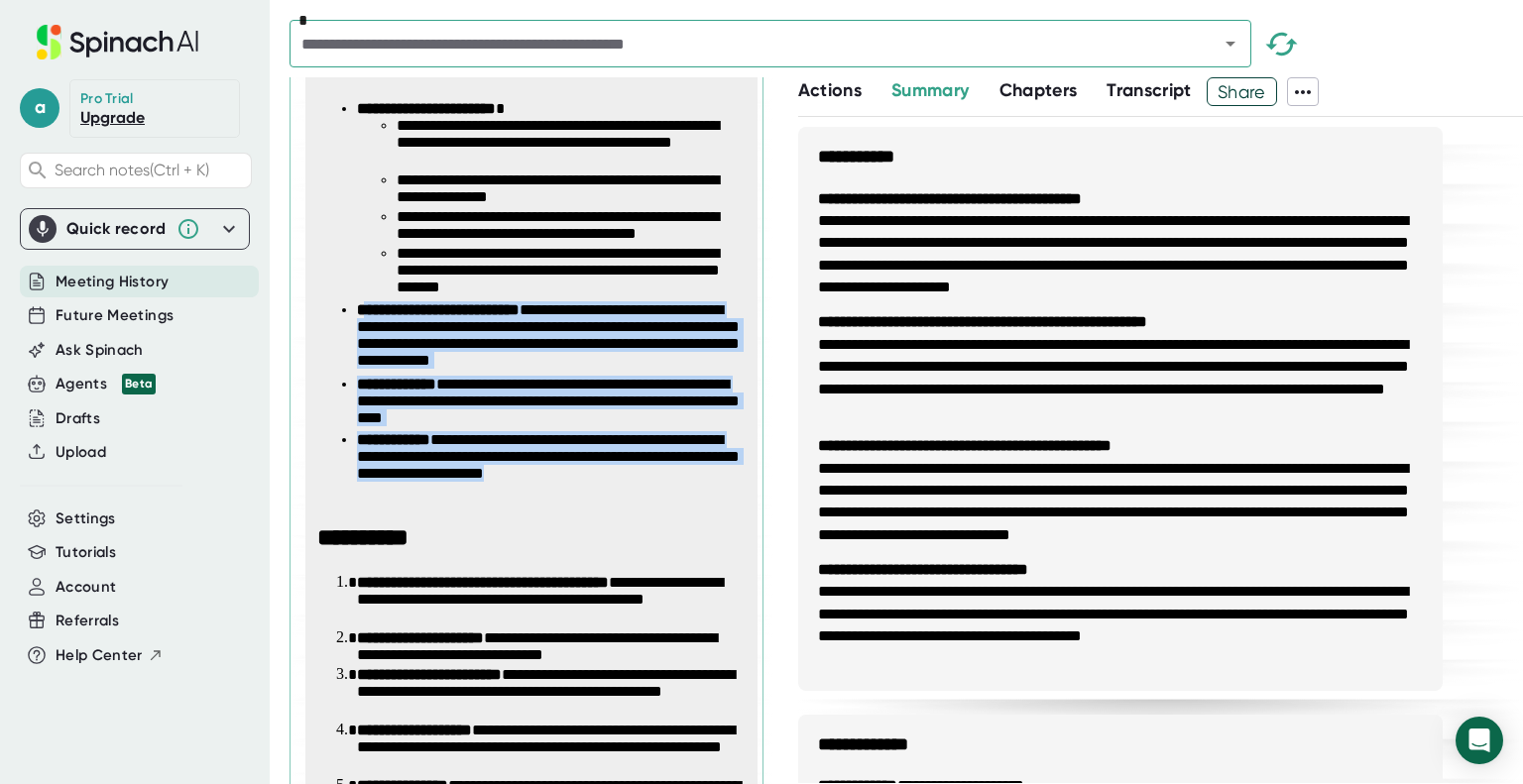 drag, startPoint x: 361, startPoint y: 330, endPoint x: 702, endPoint y: 514, distance: 387.47516 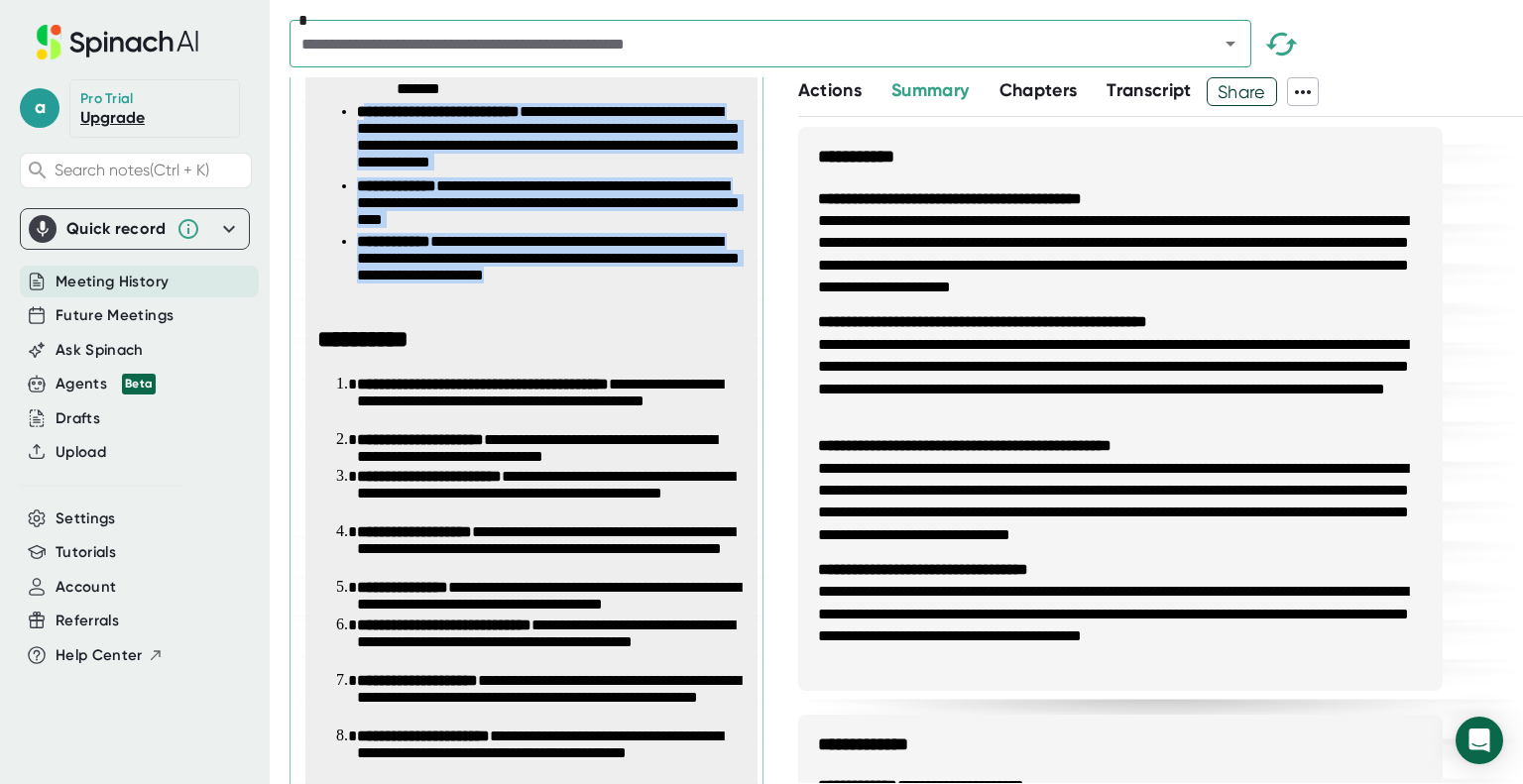 scroll, scrollTop: 1264, scrollLeft: 0, axis: vertical 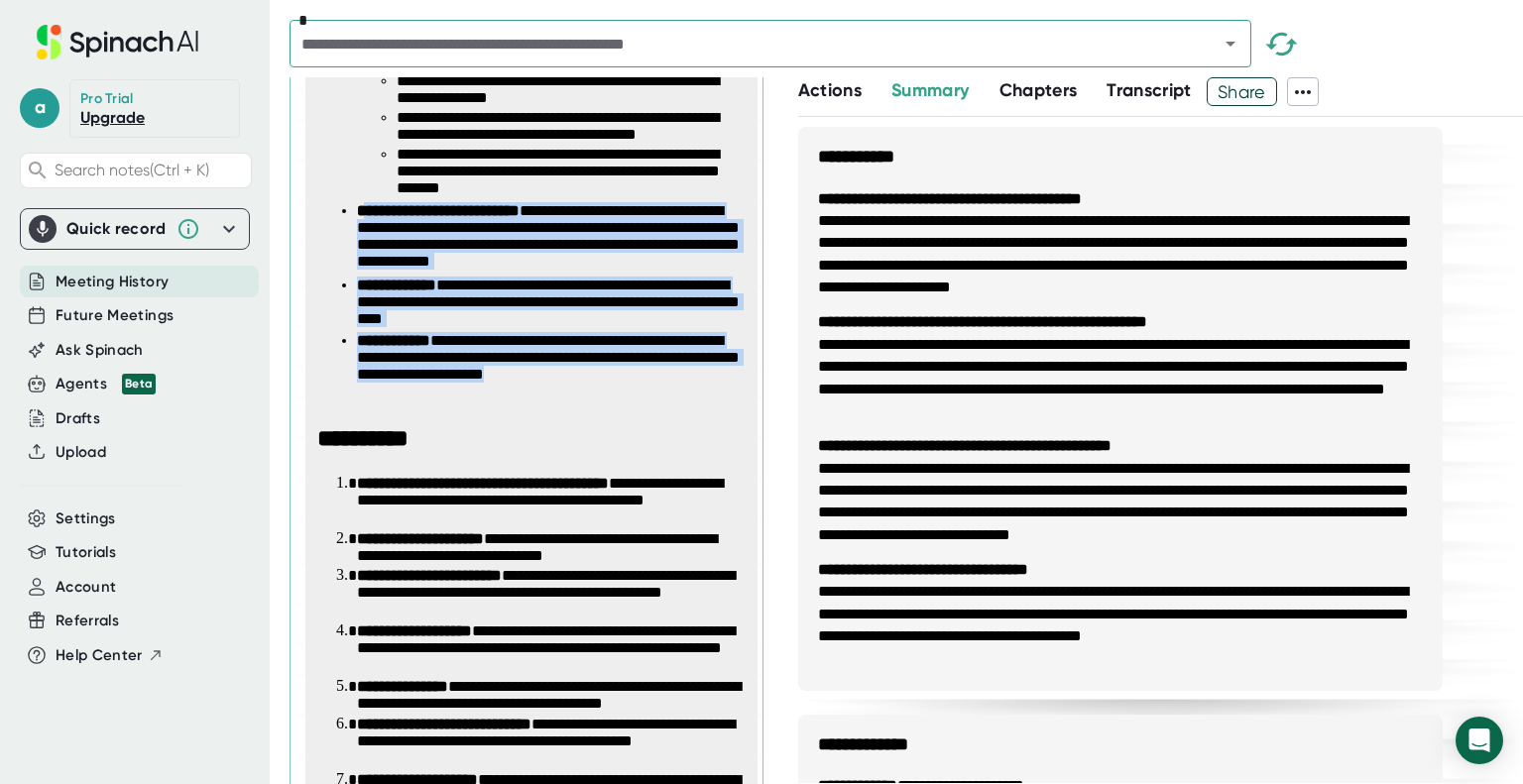 click on "**********" at bounding box center [538, 285] 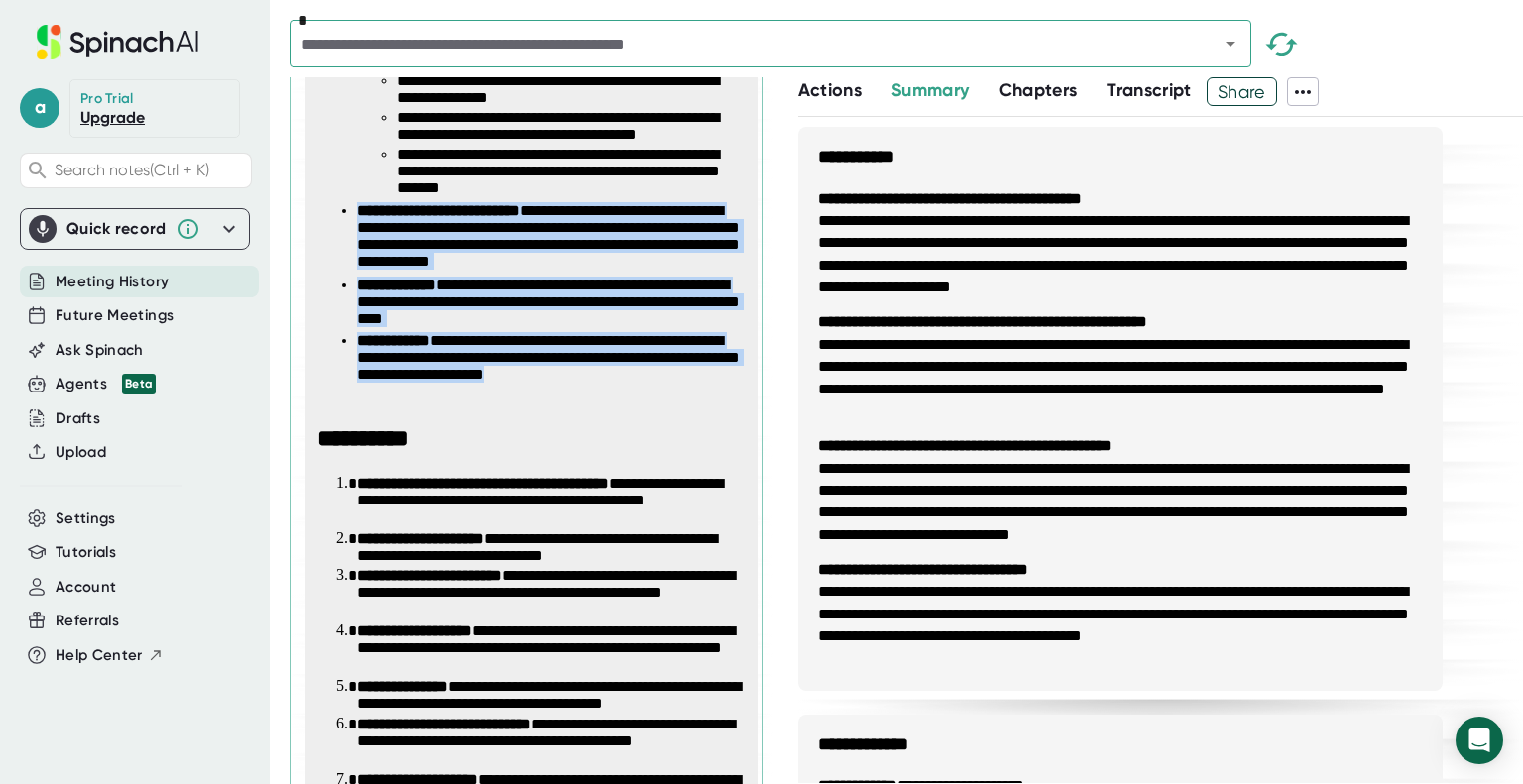 drag, startPoint x: 440, startPoint y: 409, endPoint x: 350, endPoint y: 236, distance: 195.01026 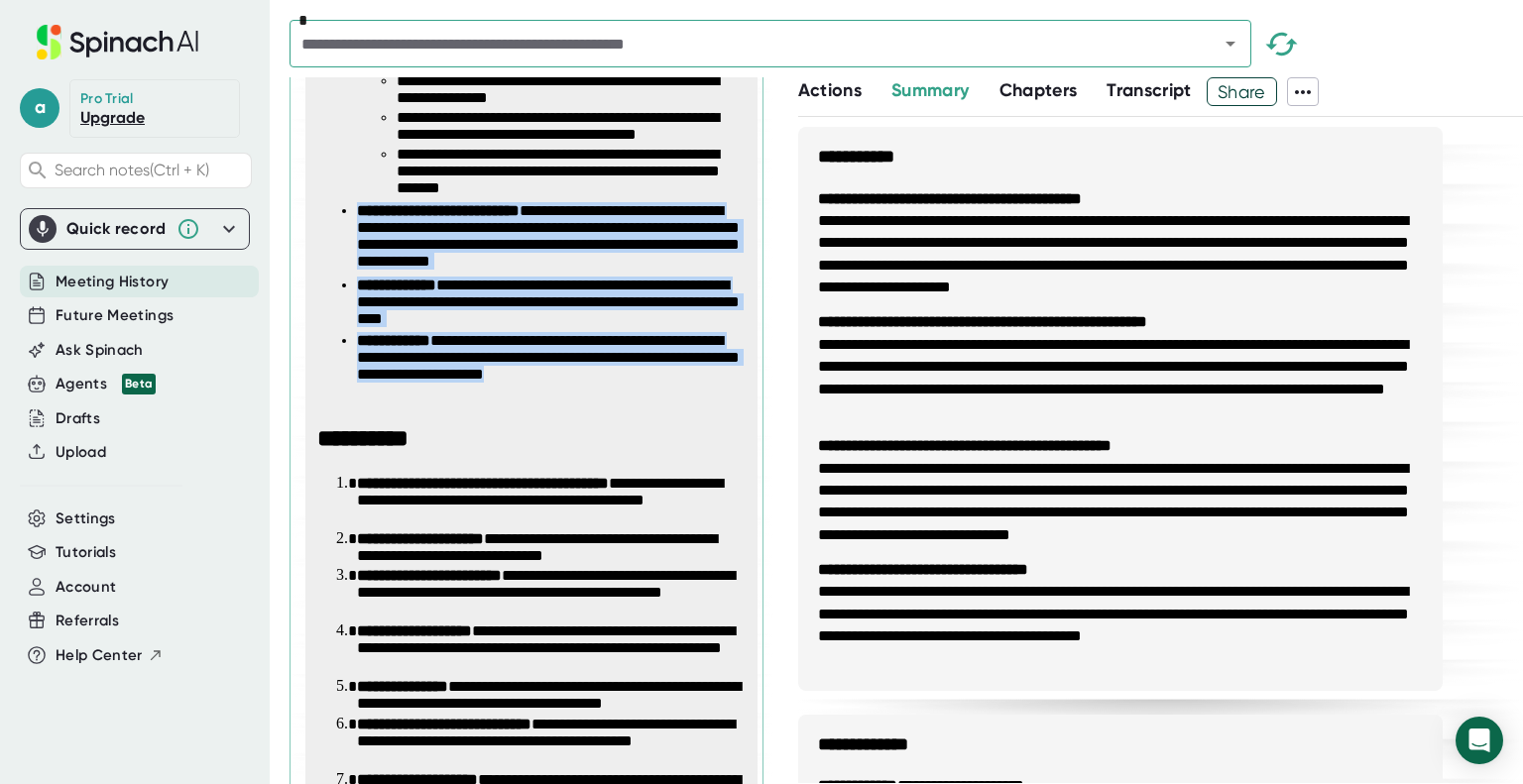 type on "x" 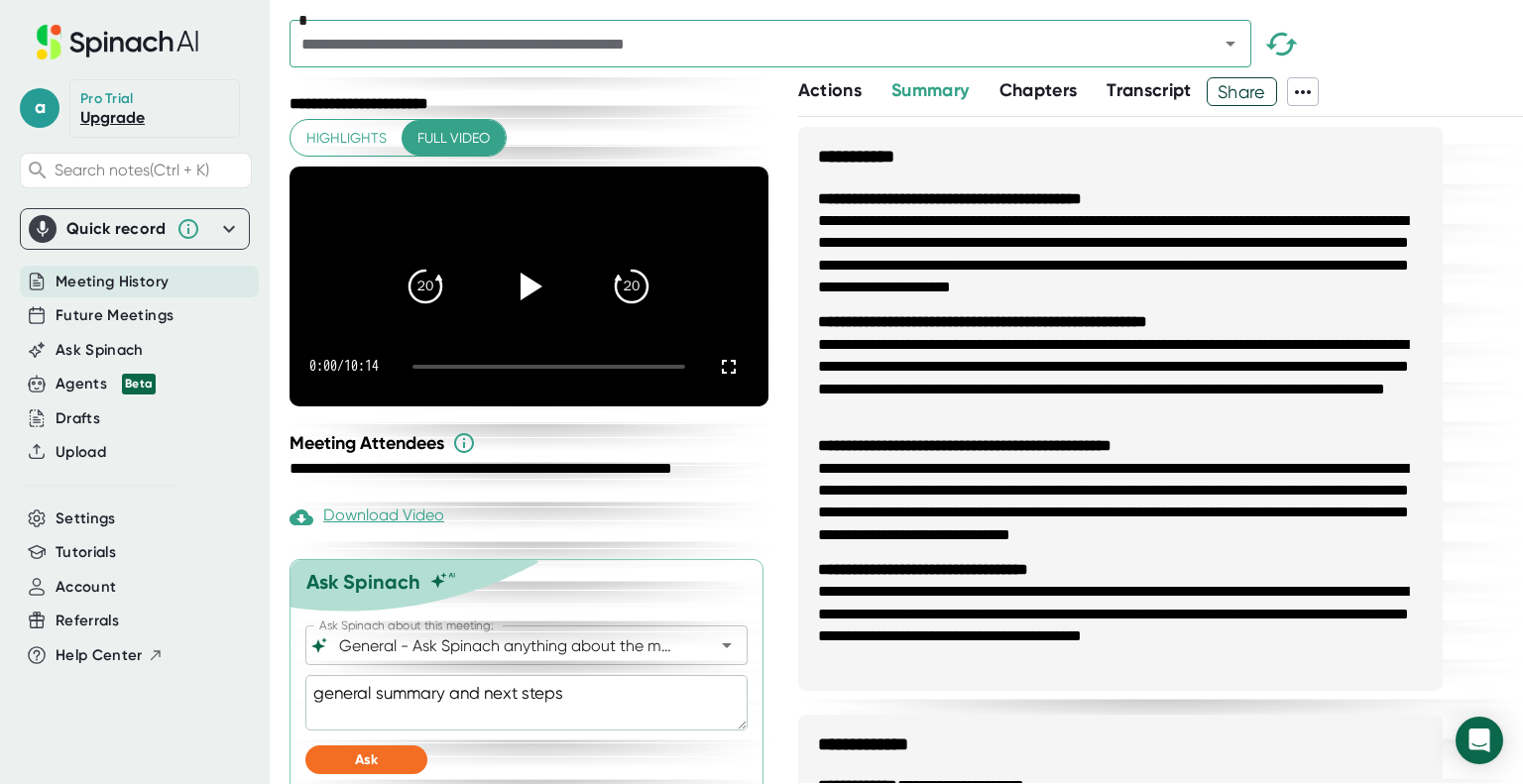 scroll, scrollTop: 0, scrollLeft: 0, axis: both 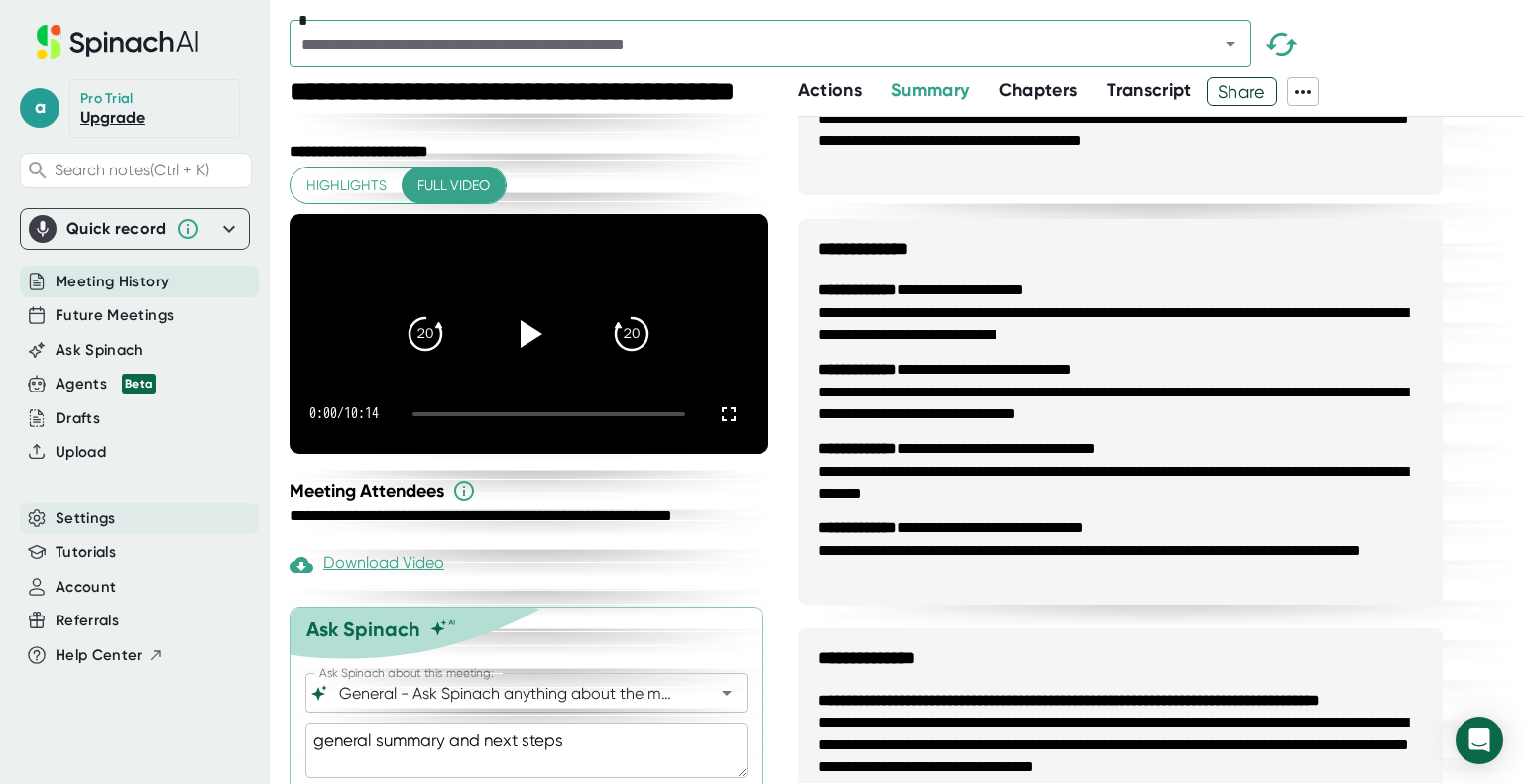 click on "Settings" at bounding box center [85, 518] 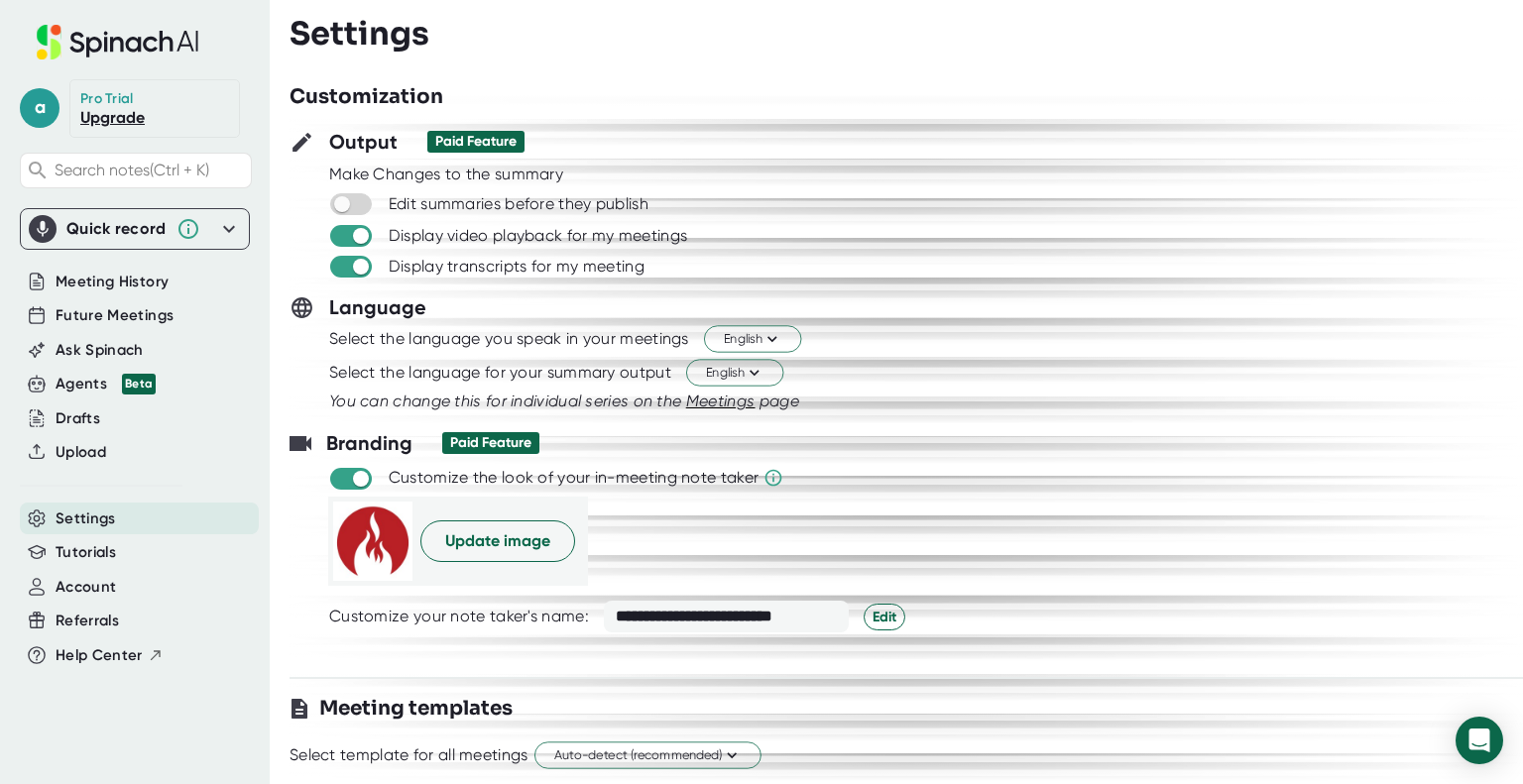 scroll, scrollTop: 0, scrollLeft: 0, axis: both 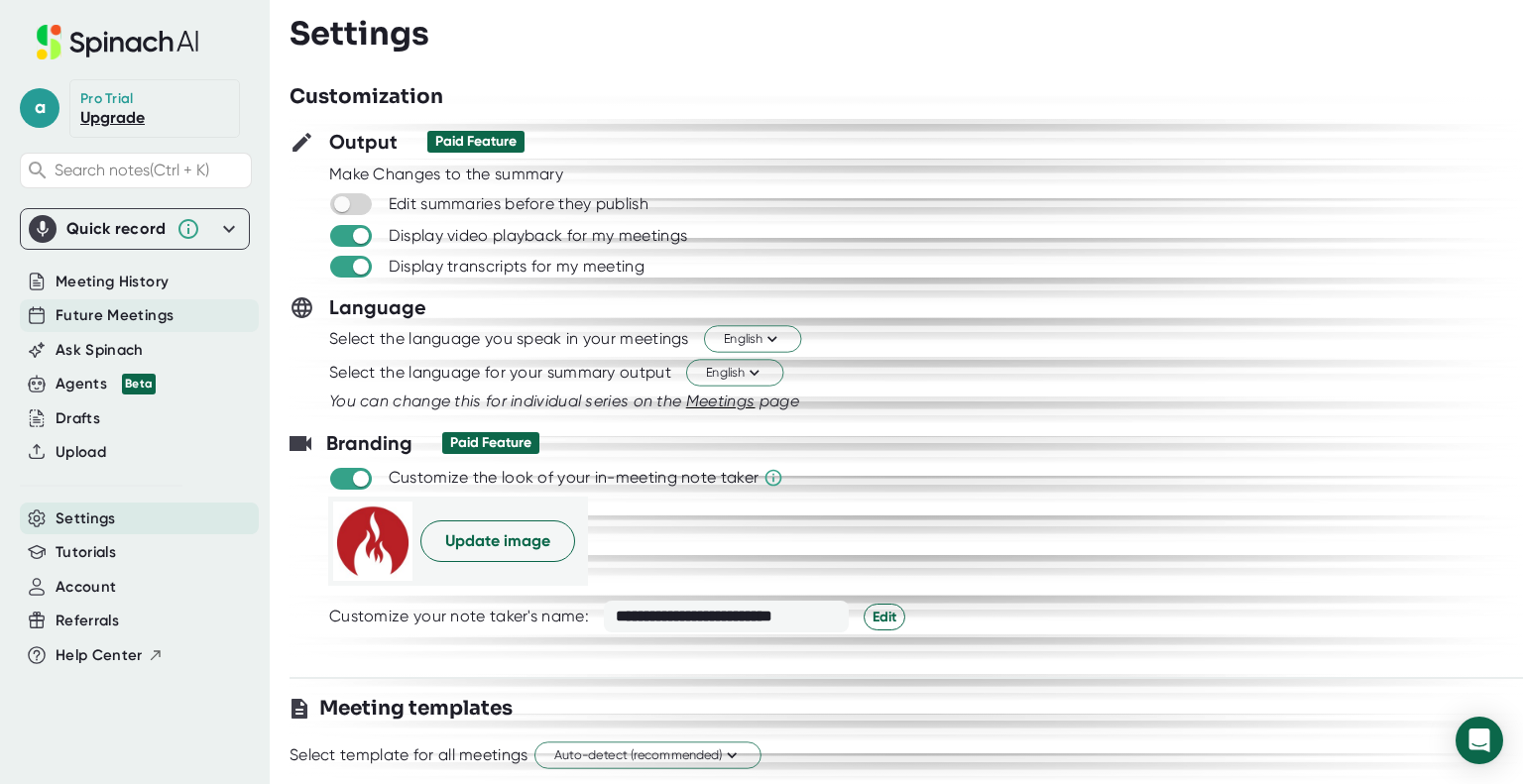 click on "Future Meetings" at bounding box center (139, 315) 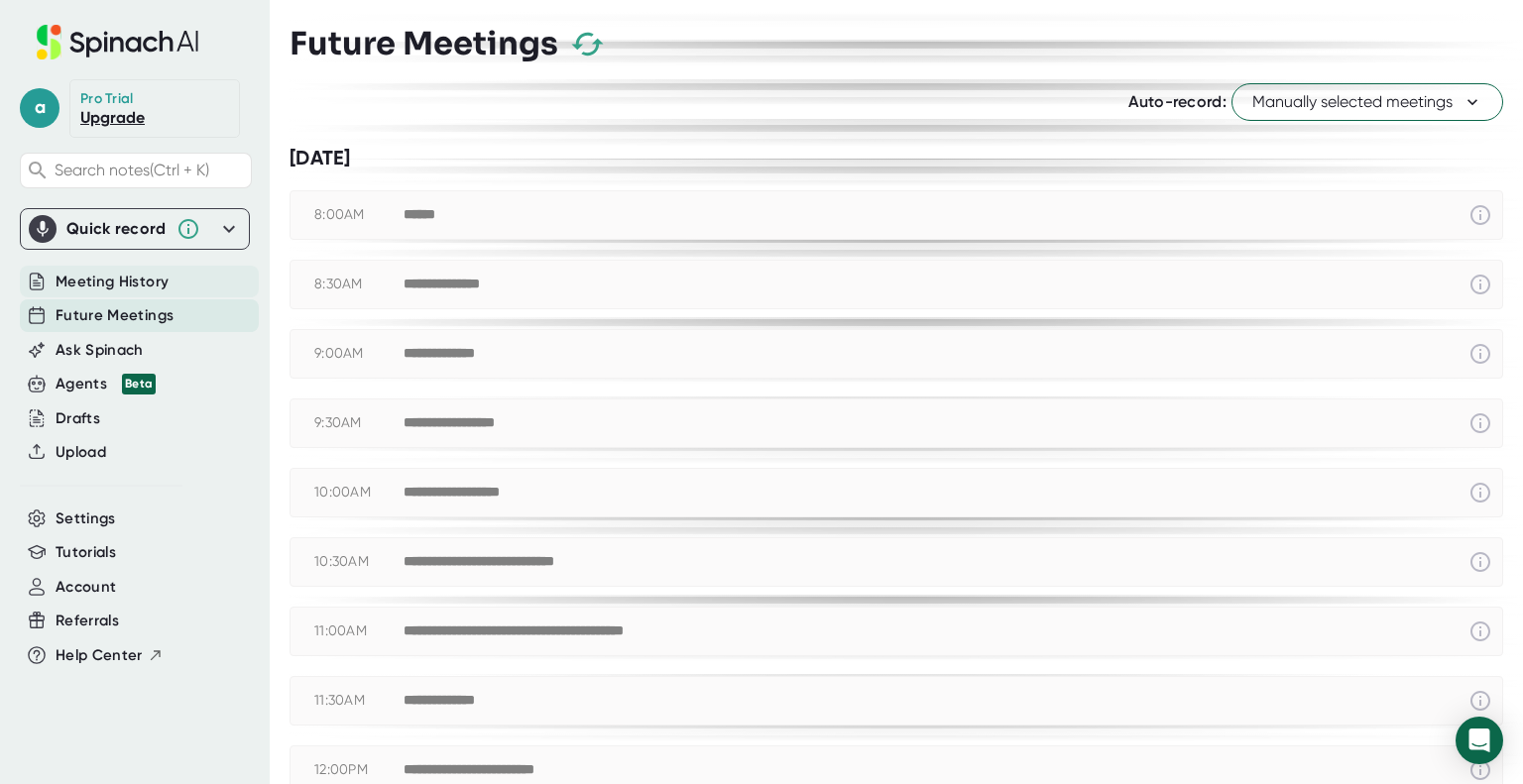 click on "Meeting History" at bounding box center [139, 281] 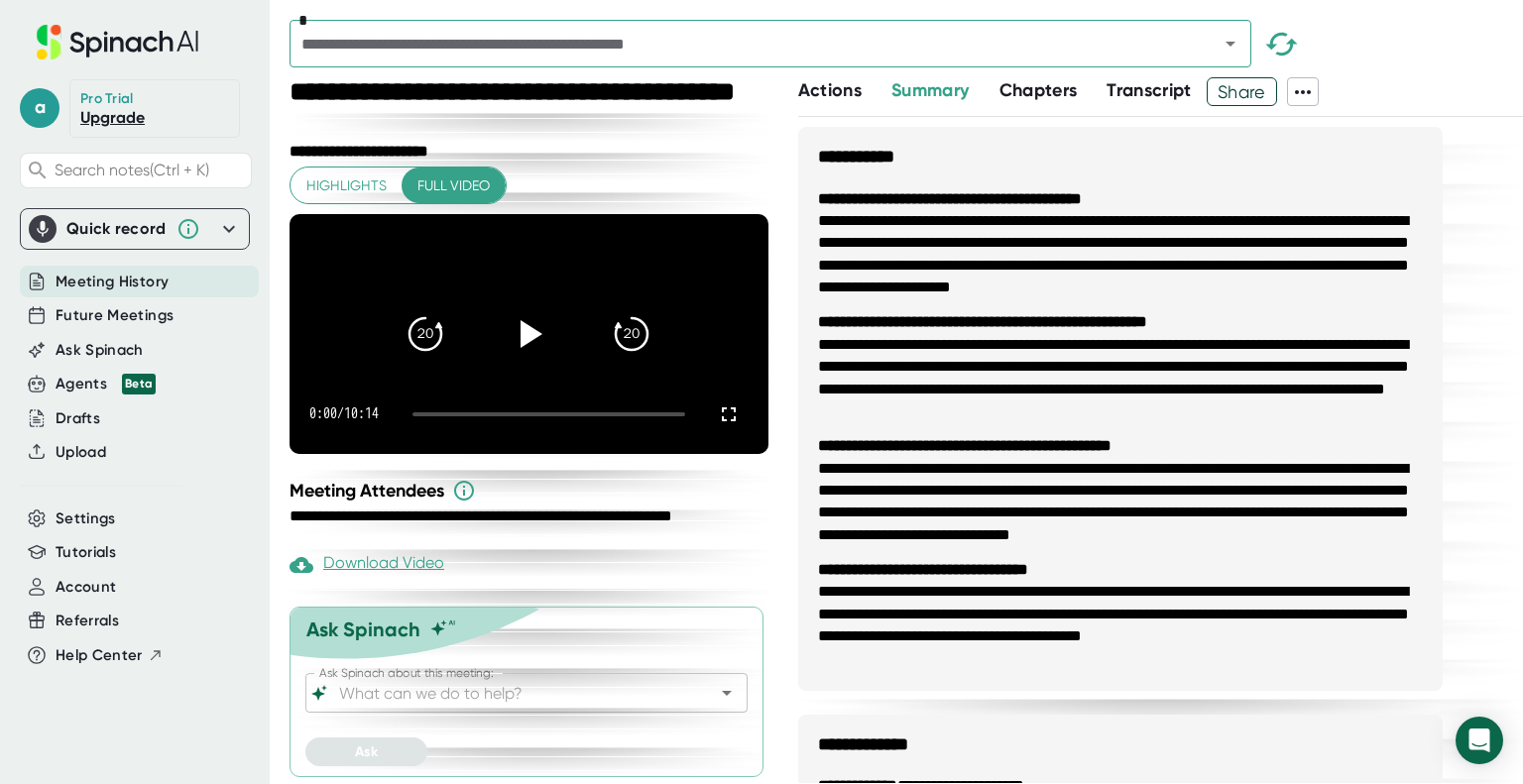 click 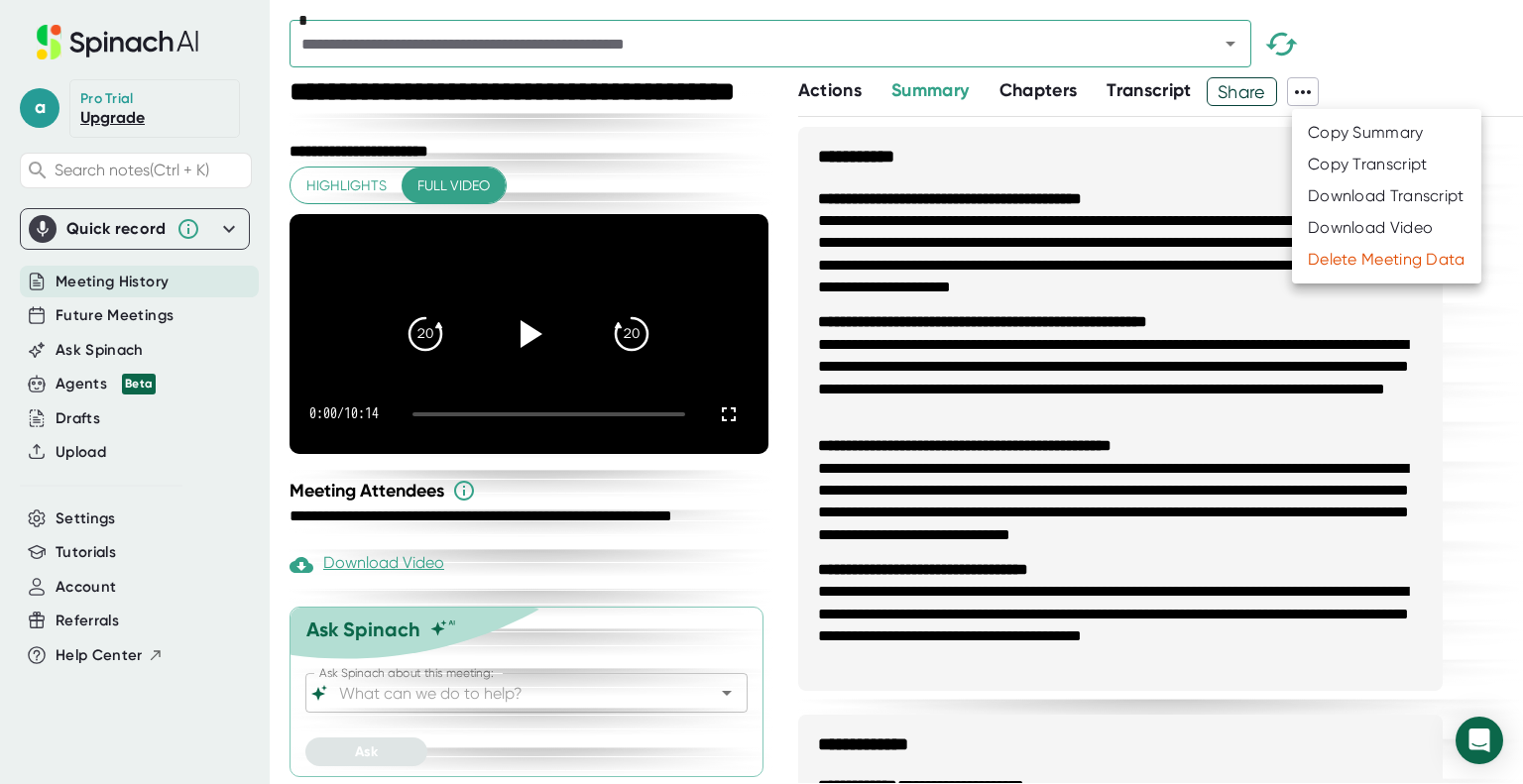 click at bounding box center [762, 392] 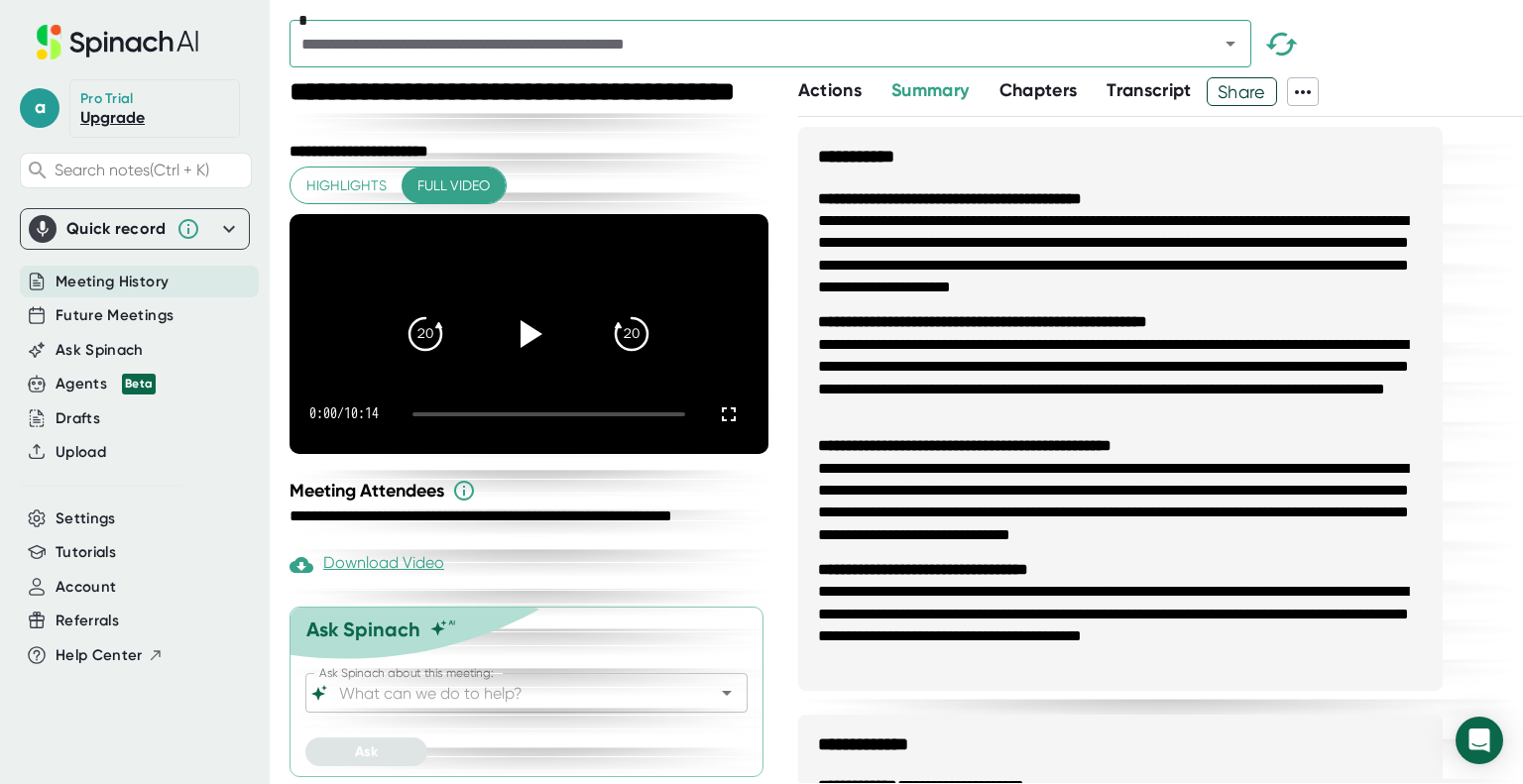 click on "Actions" at bounding box center [830, 90] 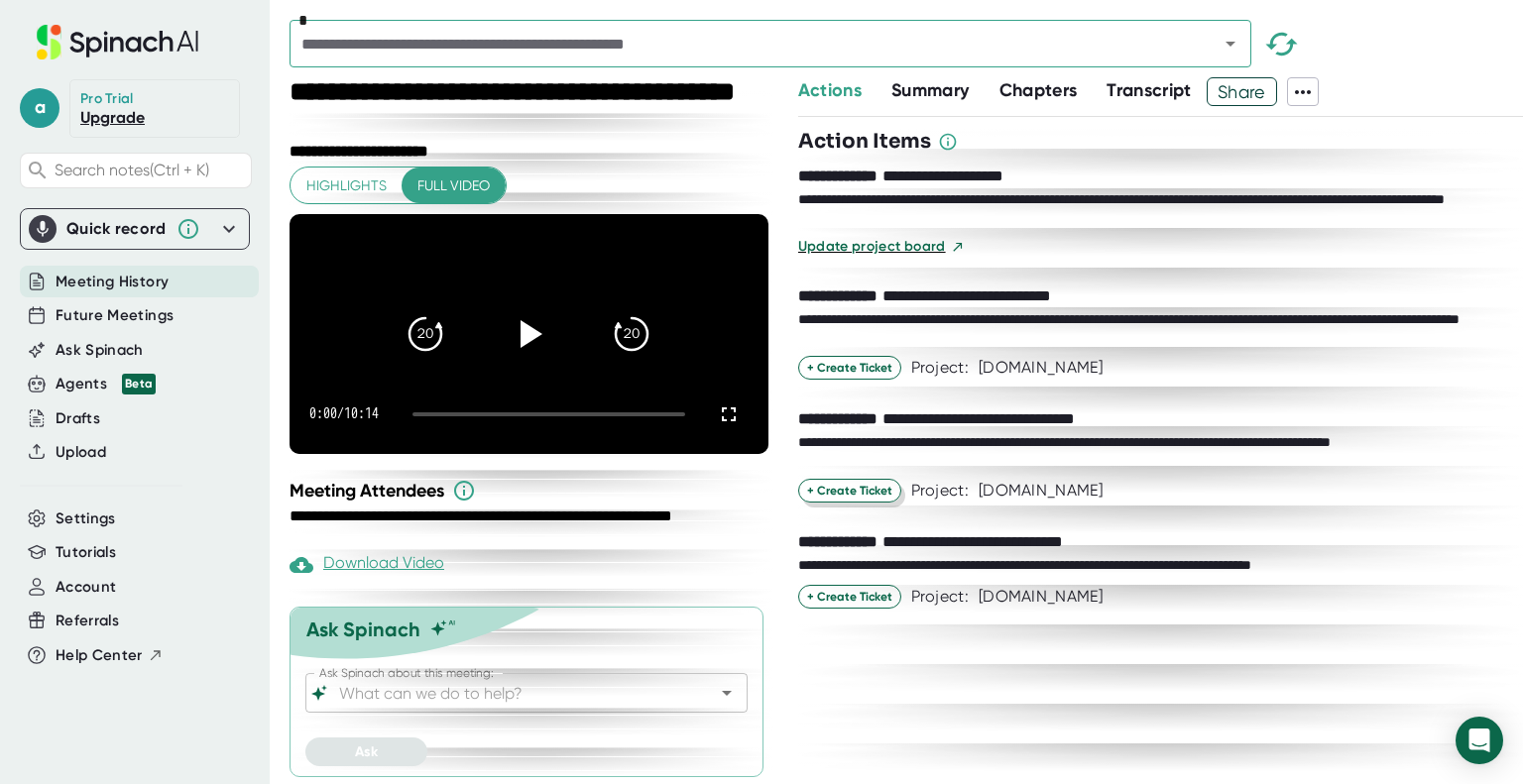 click on "+ Create Ticket" at bounding box center [850, 491] 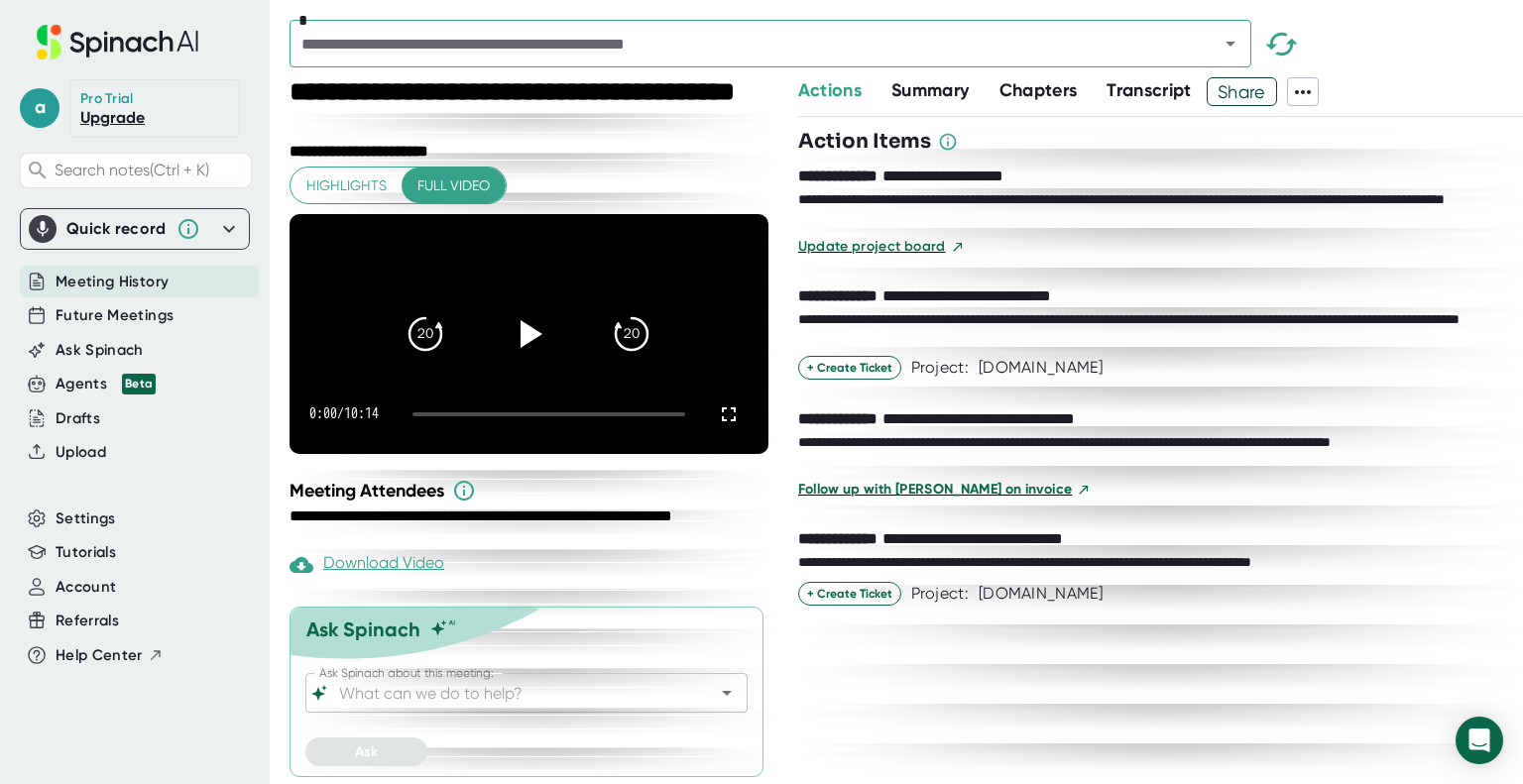 click on "Follow up with [PERSON_NAME] on invoice" at bounding box center [935, 489] 